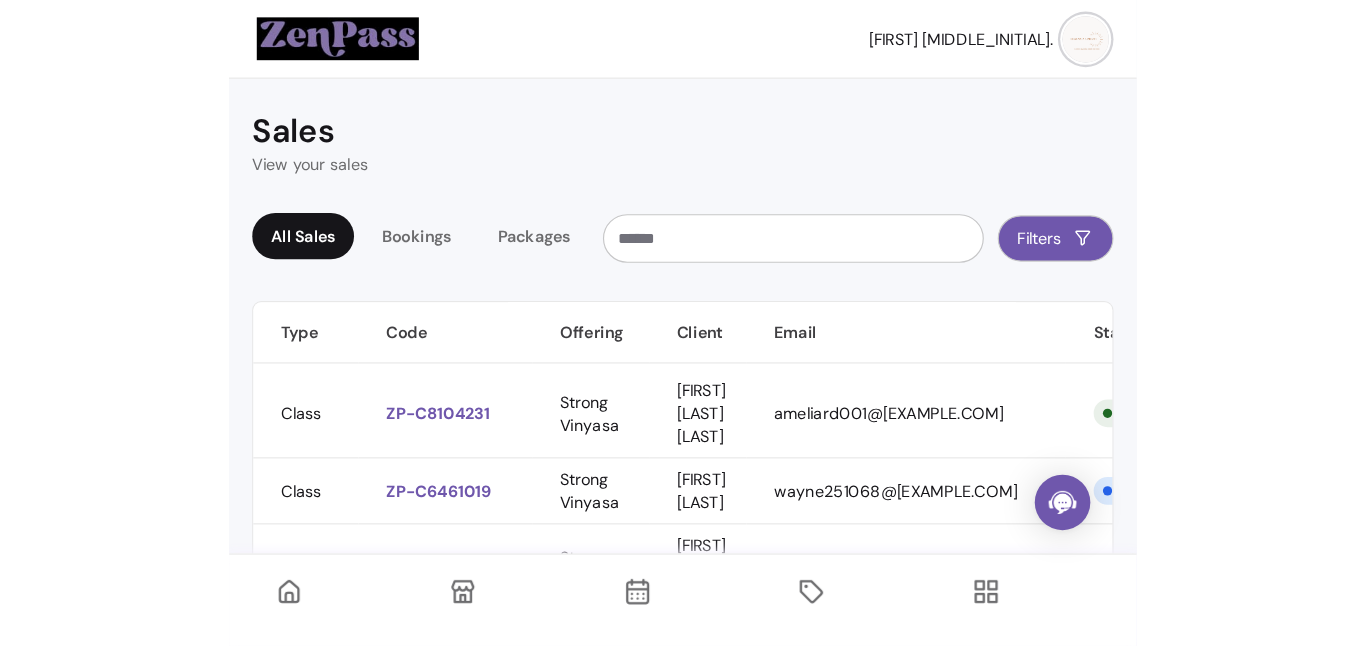 scroll, scrollTop: 0, scrollLeft: 0, axis: both 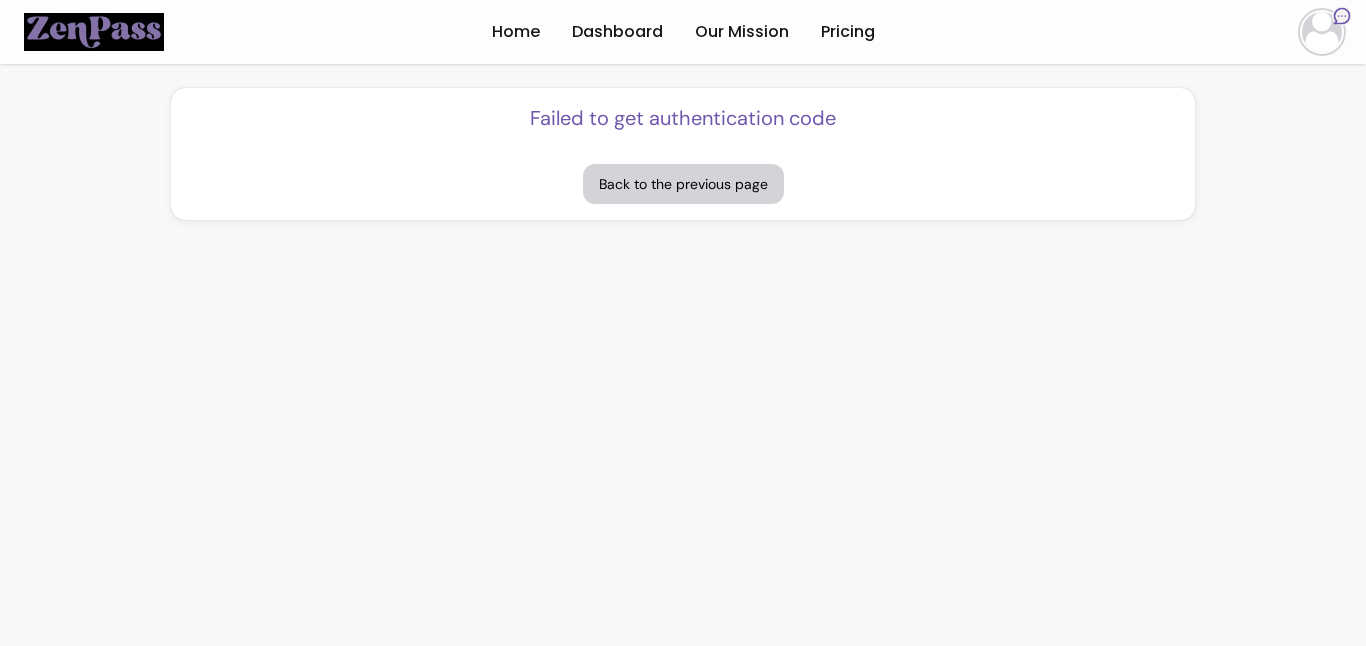 click at bounding box center [1322, 32] 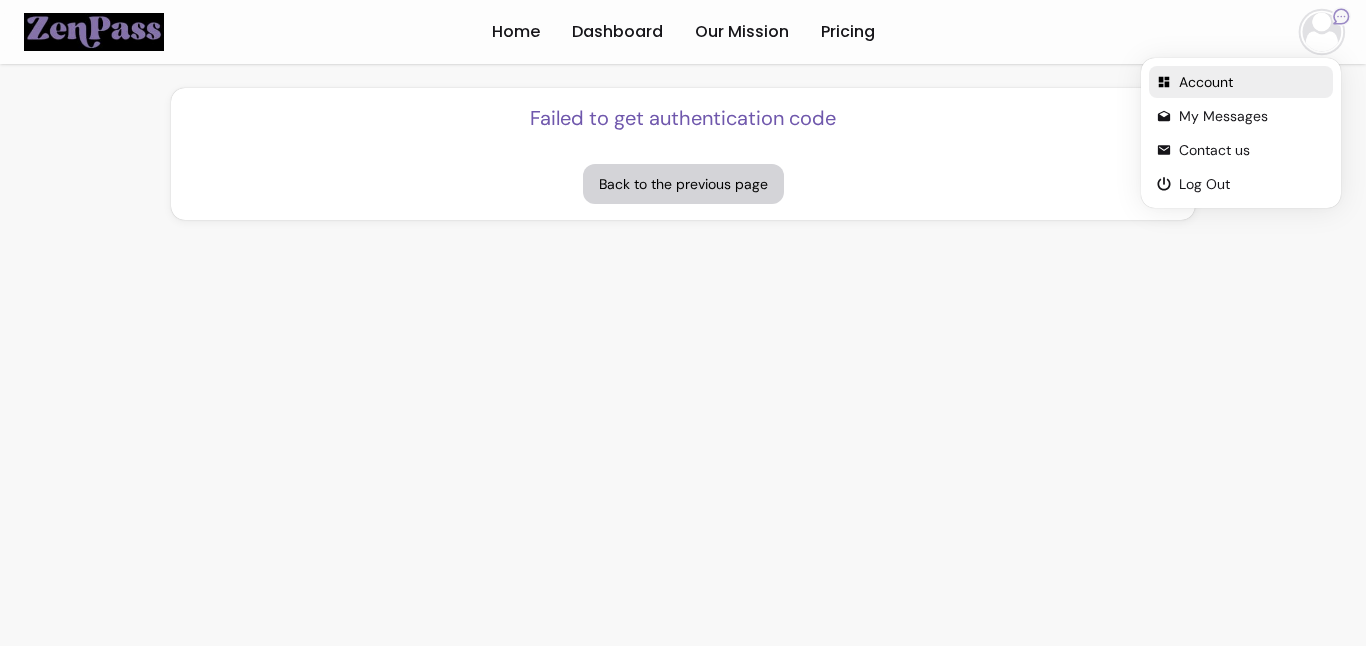 click on "Account" at bounding box center [1252, 82] 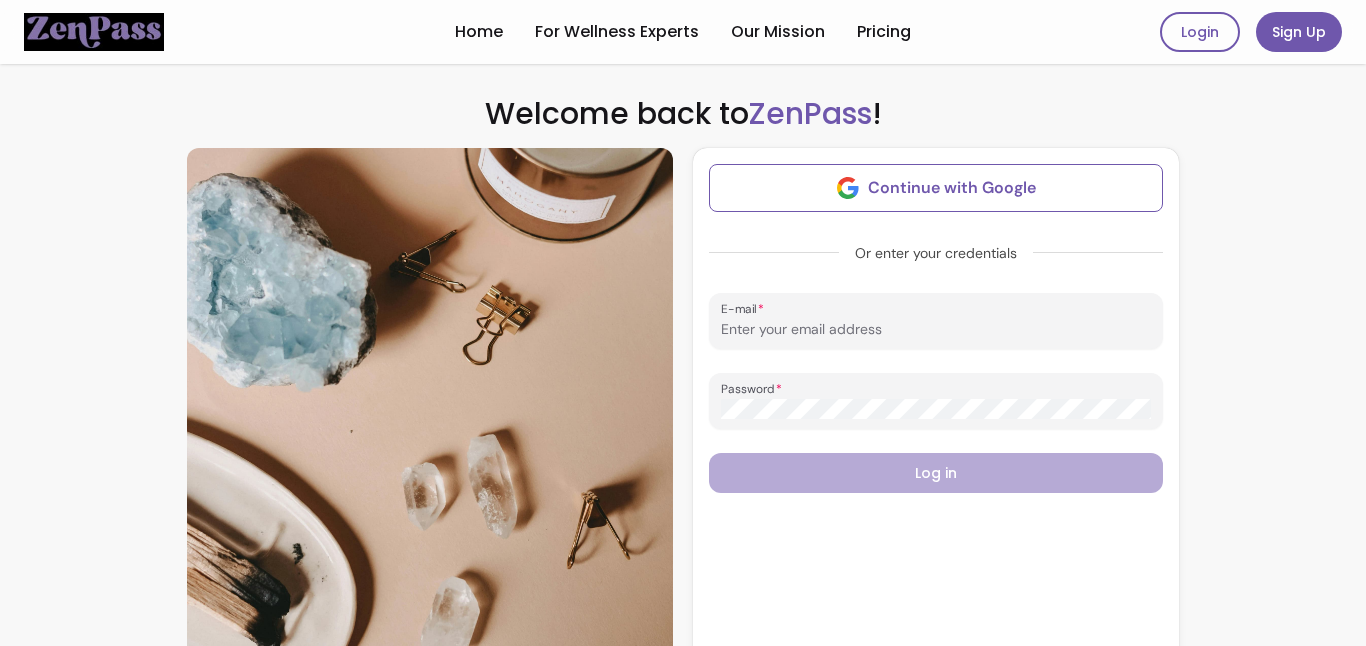 type on "[EMAIL]" 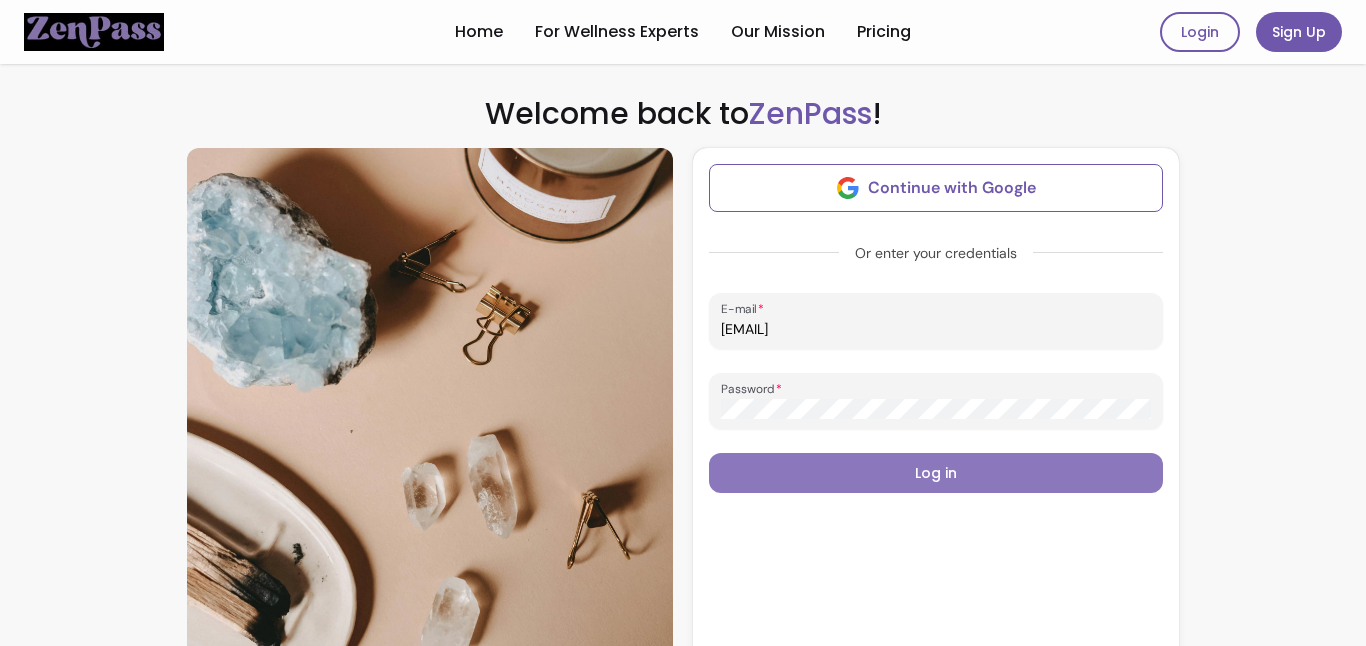click on "Log in" at bounding box center (936, 473) 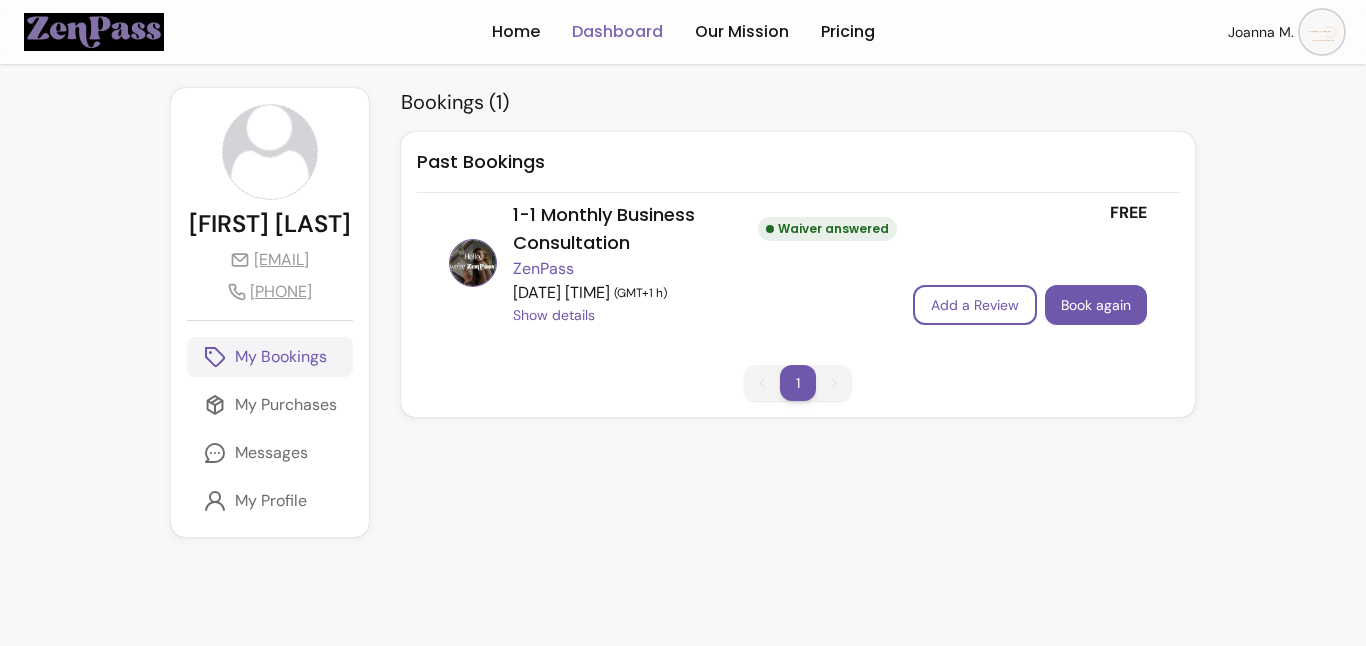click on "Dashboard" at bounding box center [617, 32] 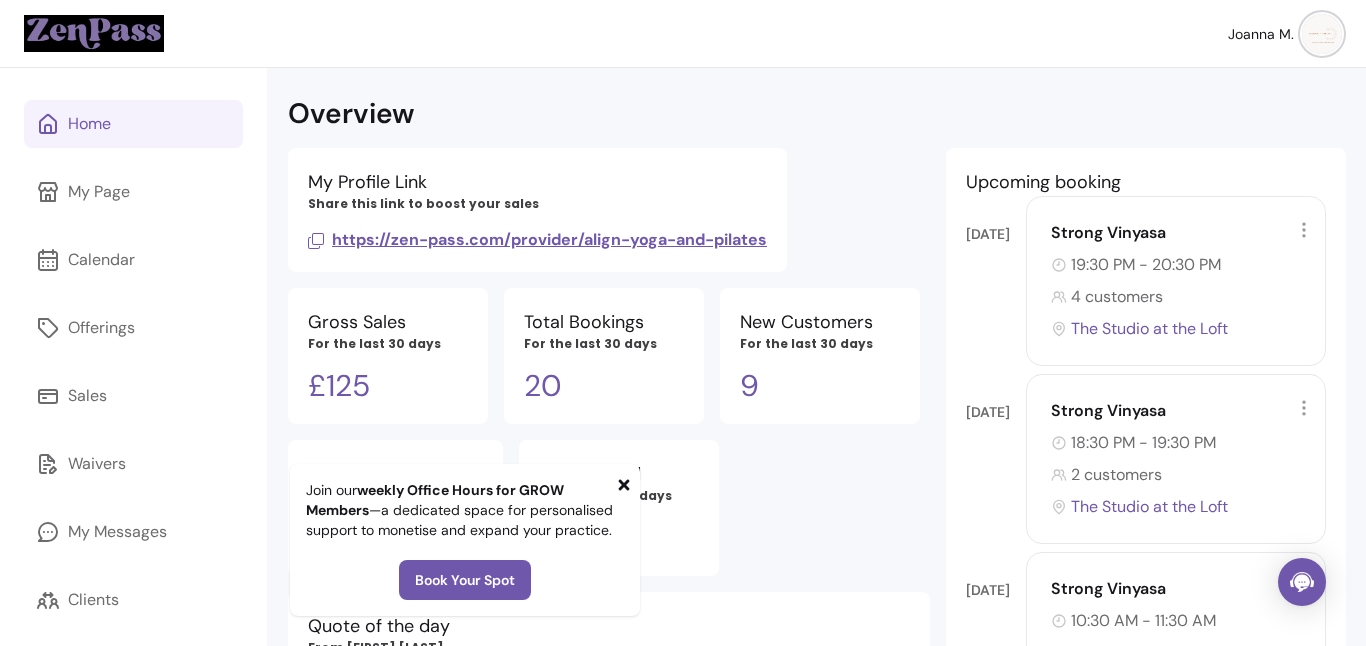 click 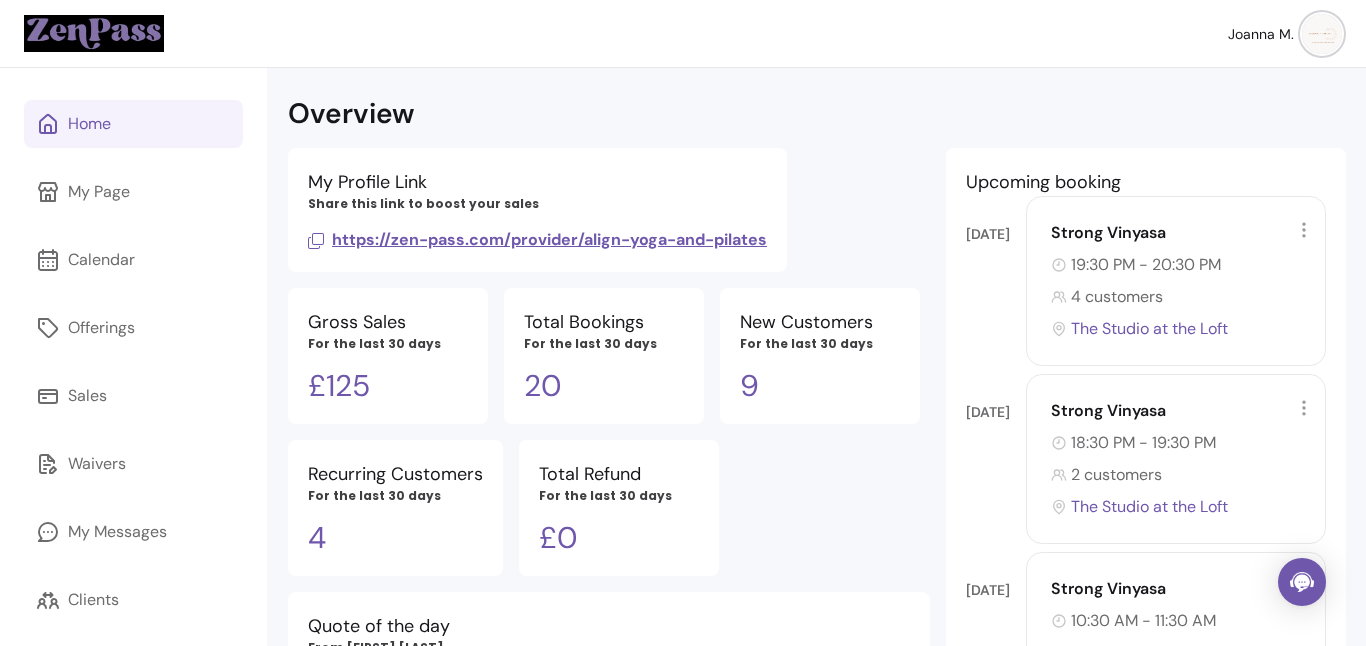 scroll, scrollTop: 146, scrollLeft: 0, axis: vertical 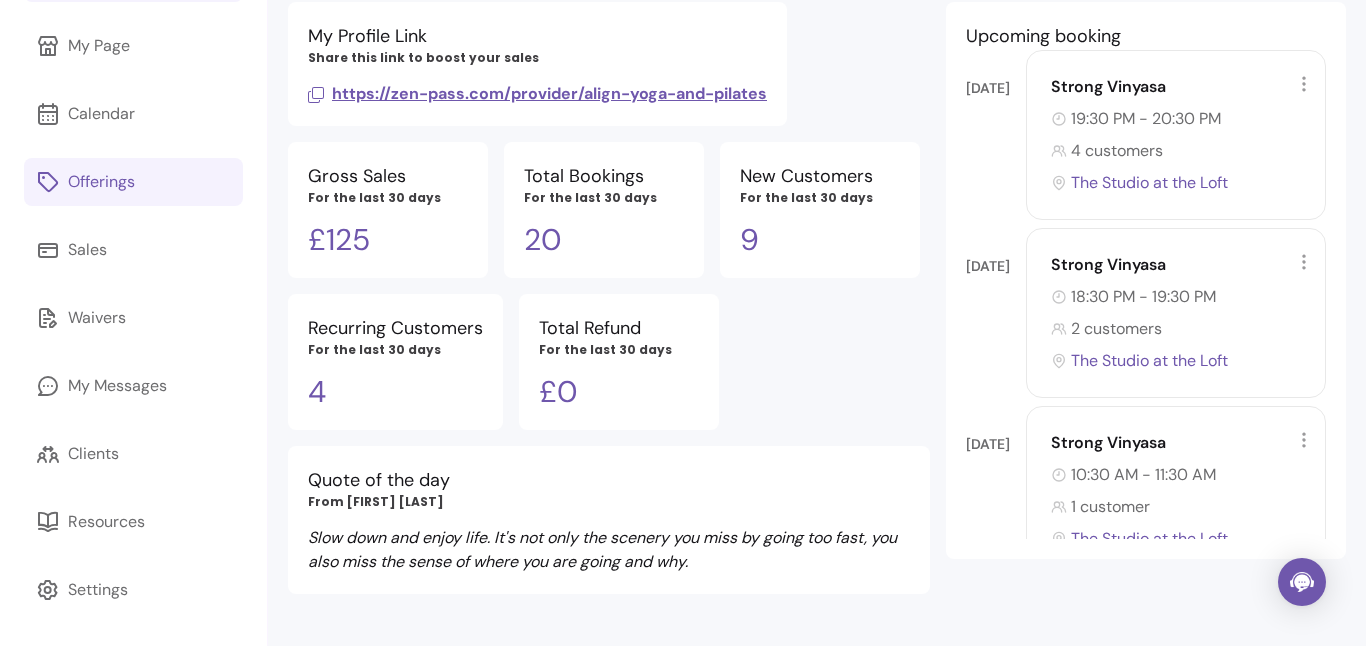 click on "Offerings" at bounding box center [133, 182] 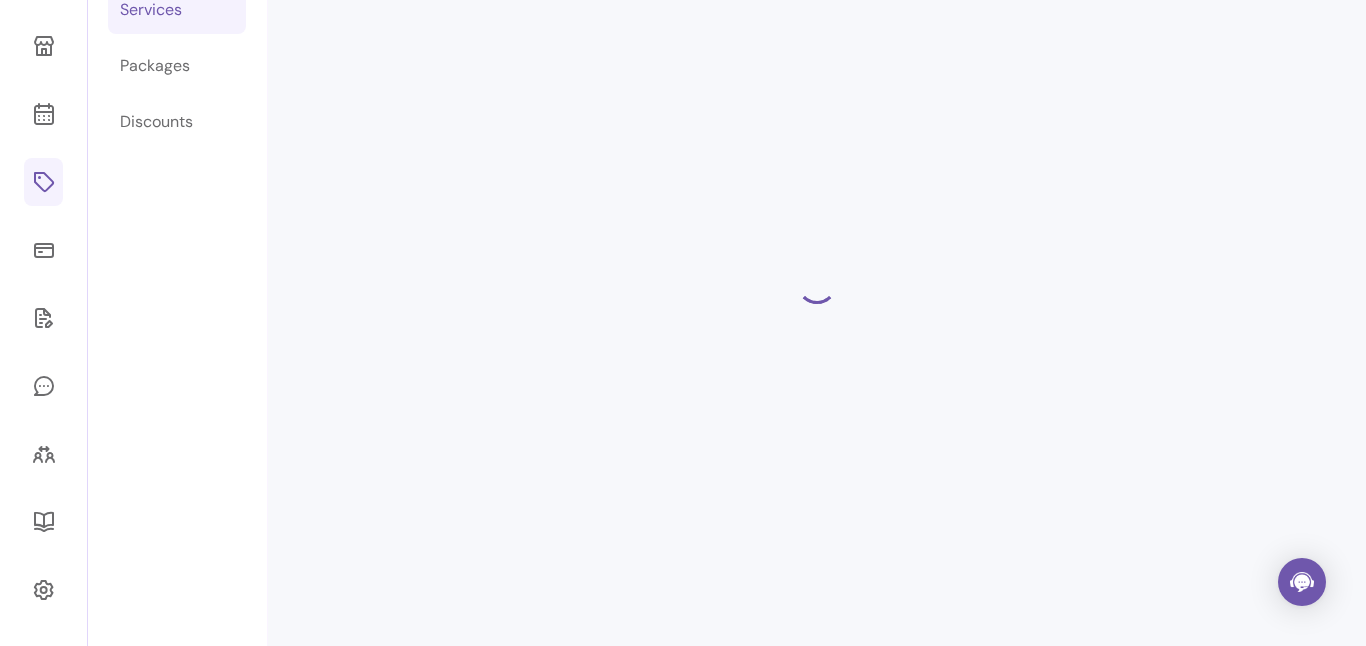 scroll, scrollTop: 68, scrollLeft: 0, axis: vertical 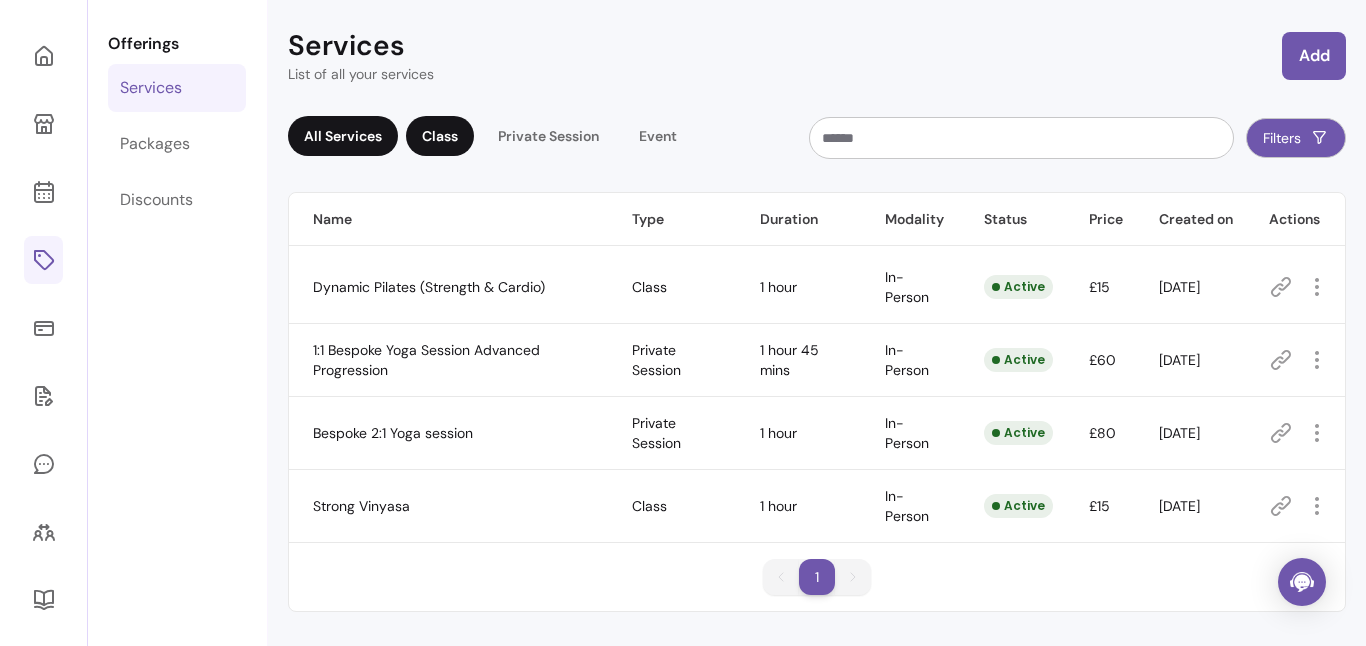 click on "Class" at bounding box center (440, 136) 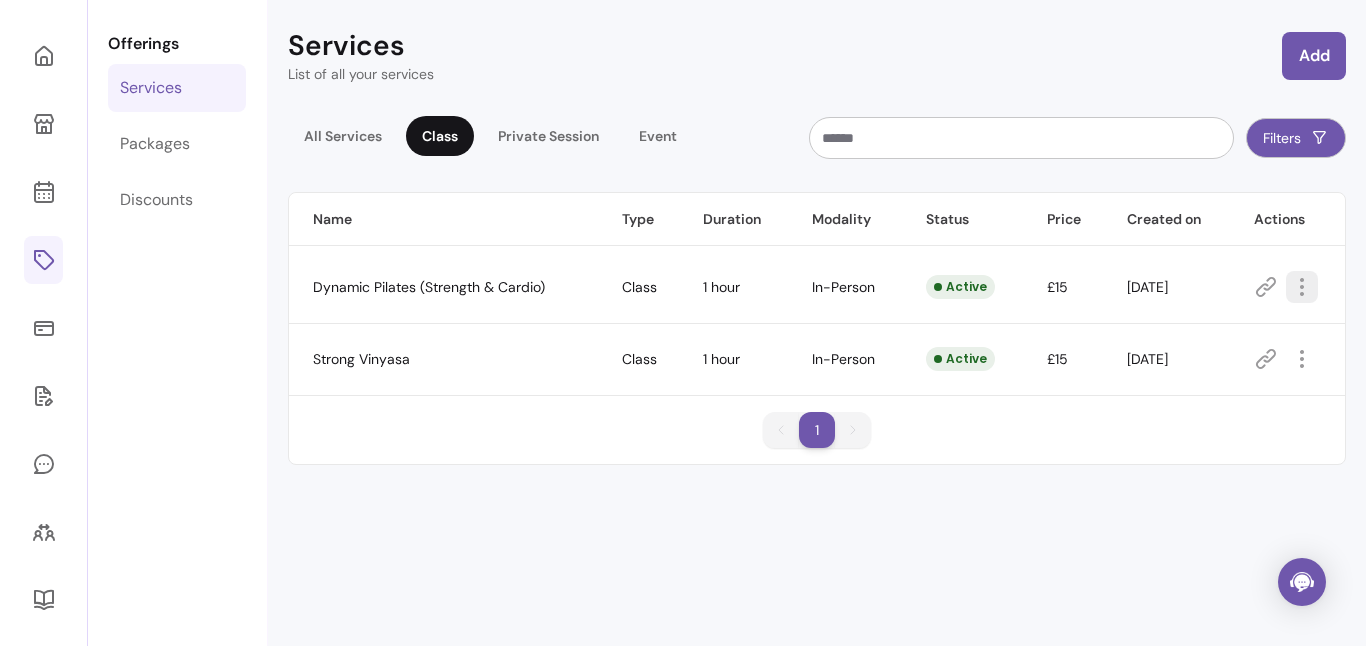 click 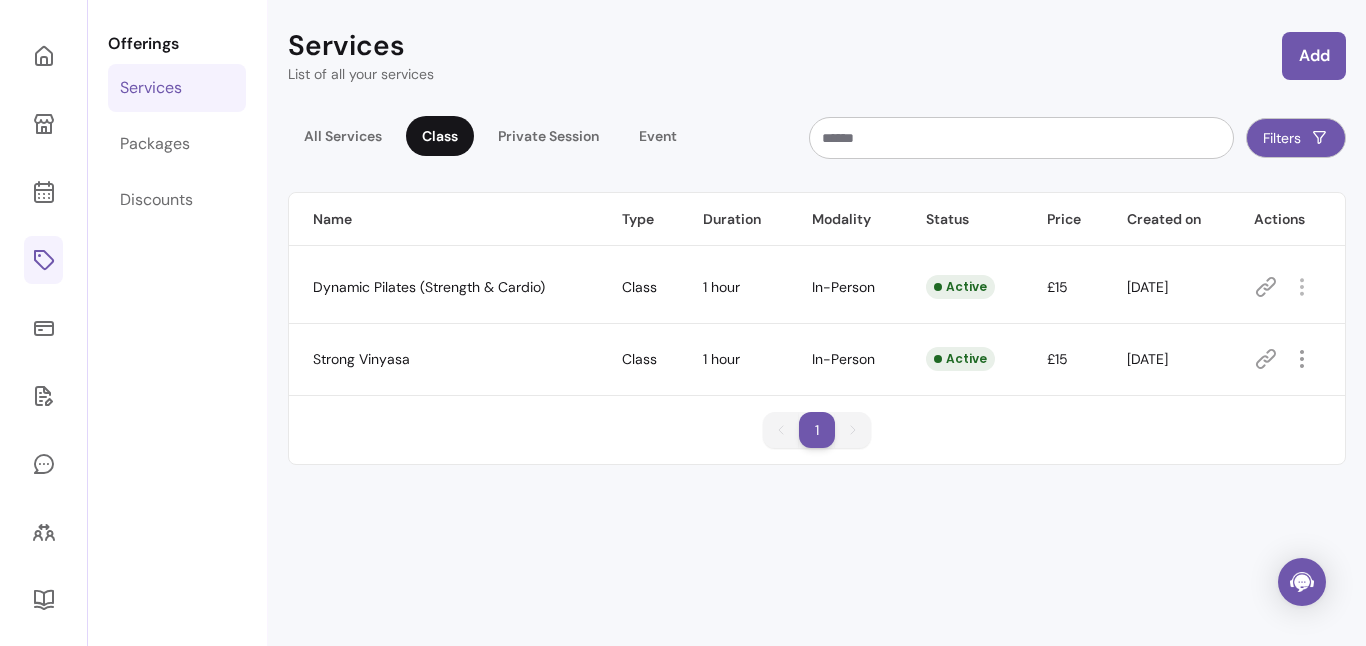 click on "1 1" at bounding box center [817, 438] 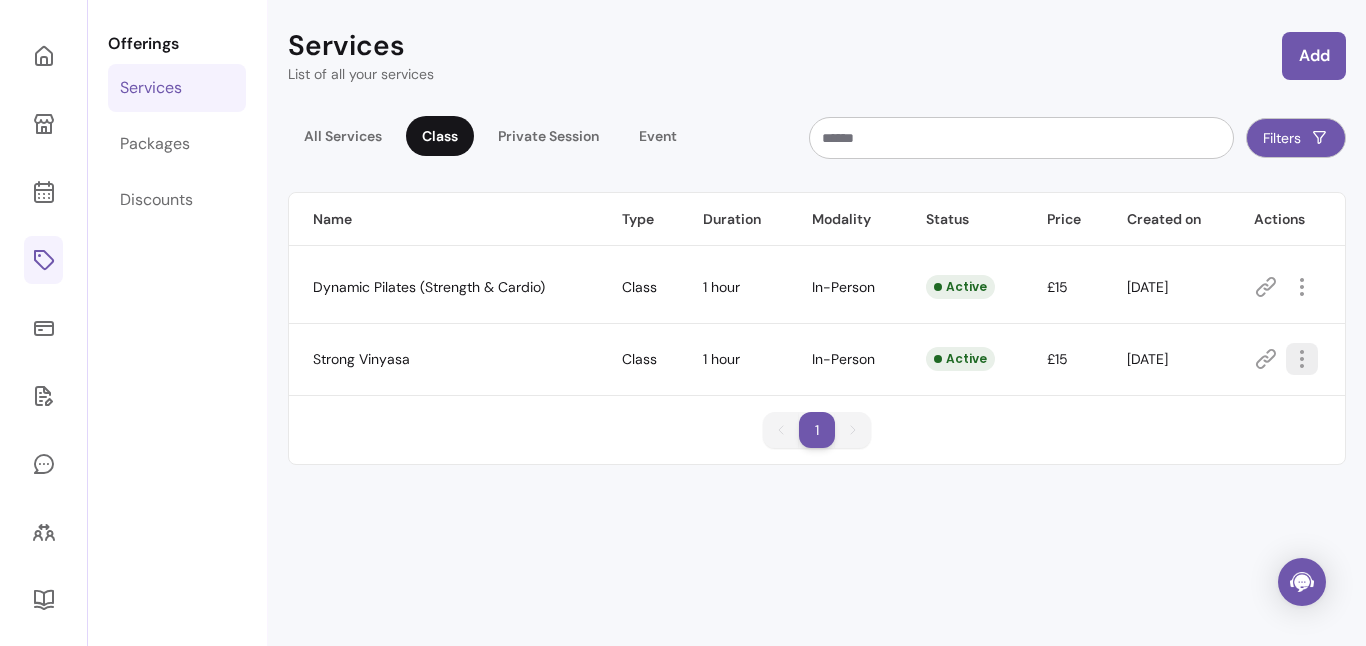 click 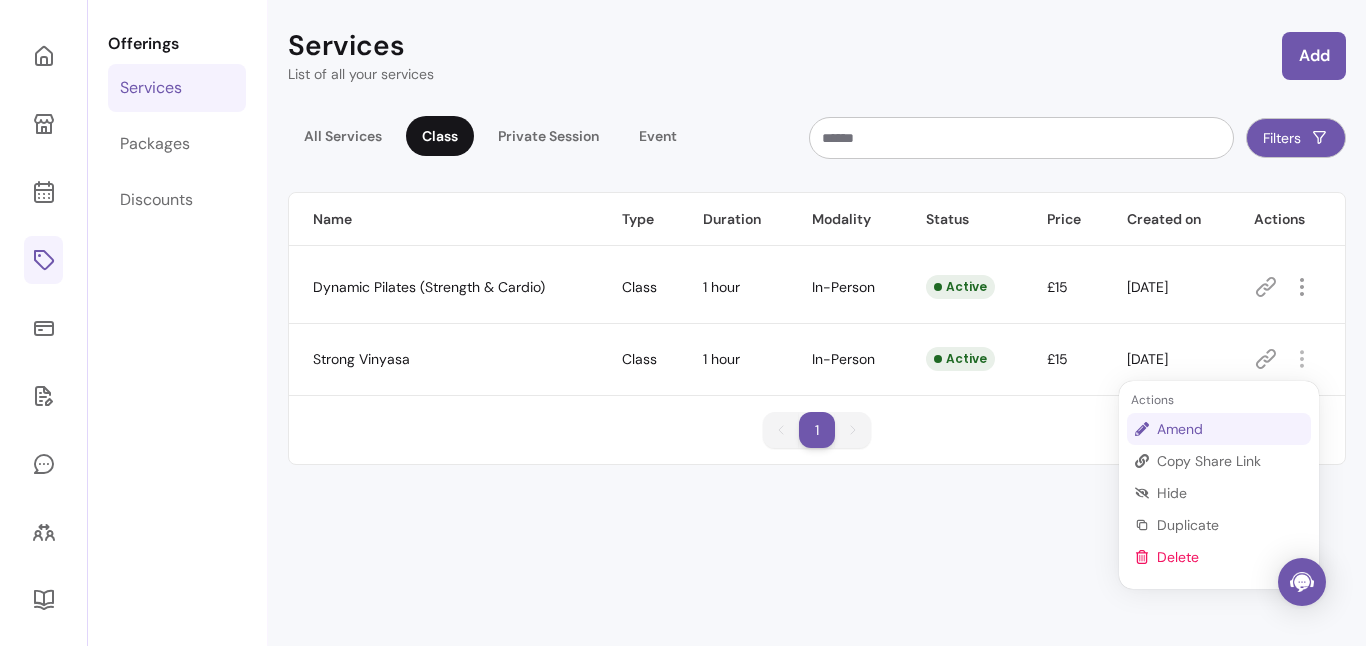 click on "Amend" at bounding box center [1230, 429] 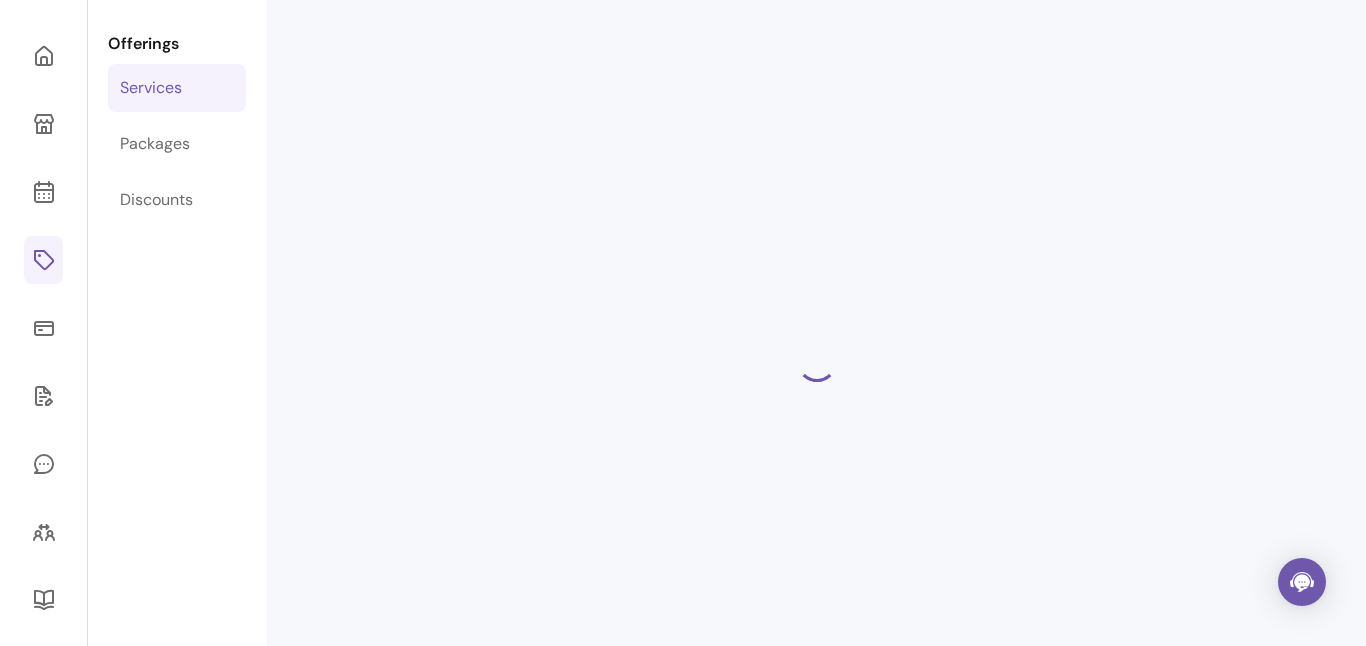 select on "**" 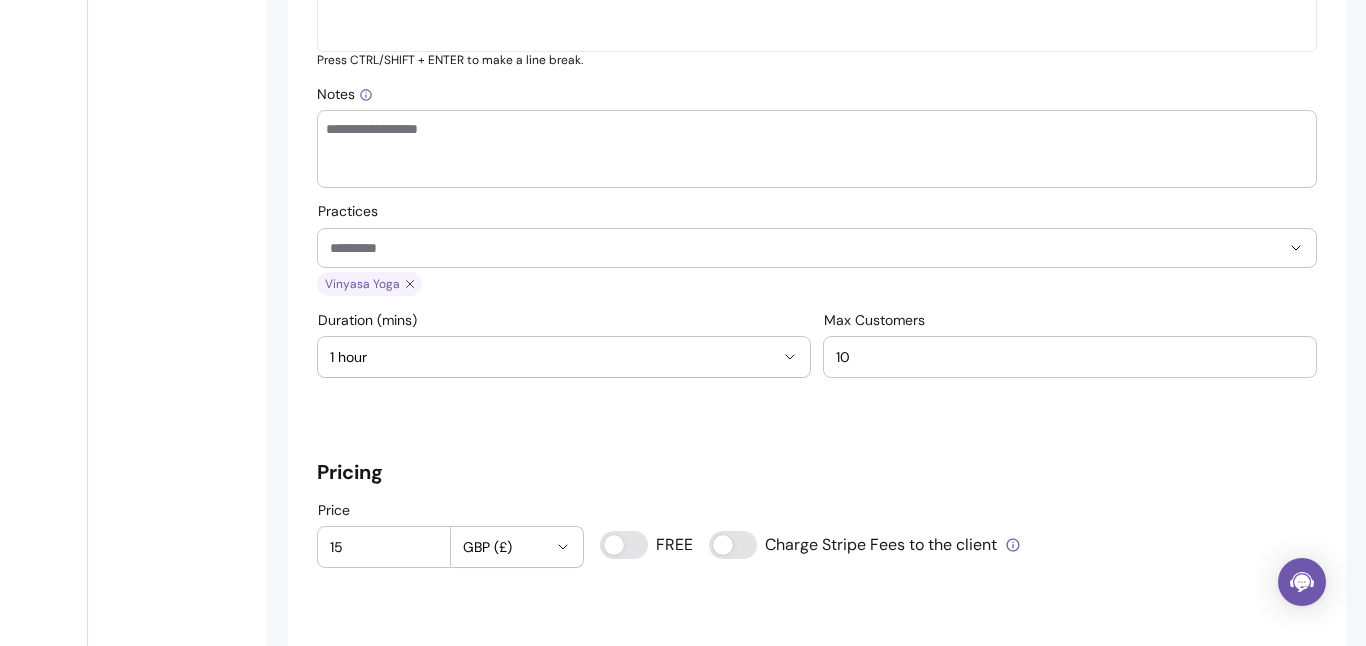 scroll, scrollTop: 1135, scrollLeft: 0, axis: vertical 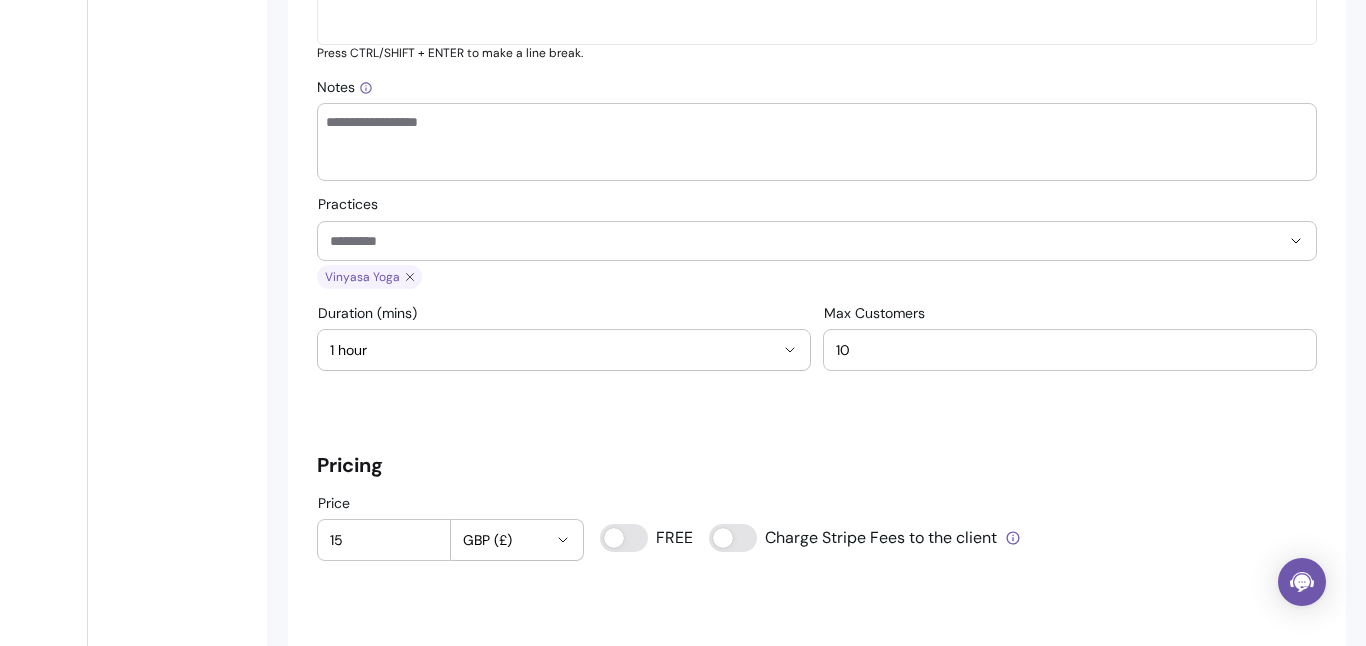 click on "10" at bounding box center [1070, 350] 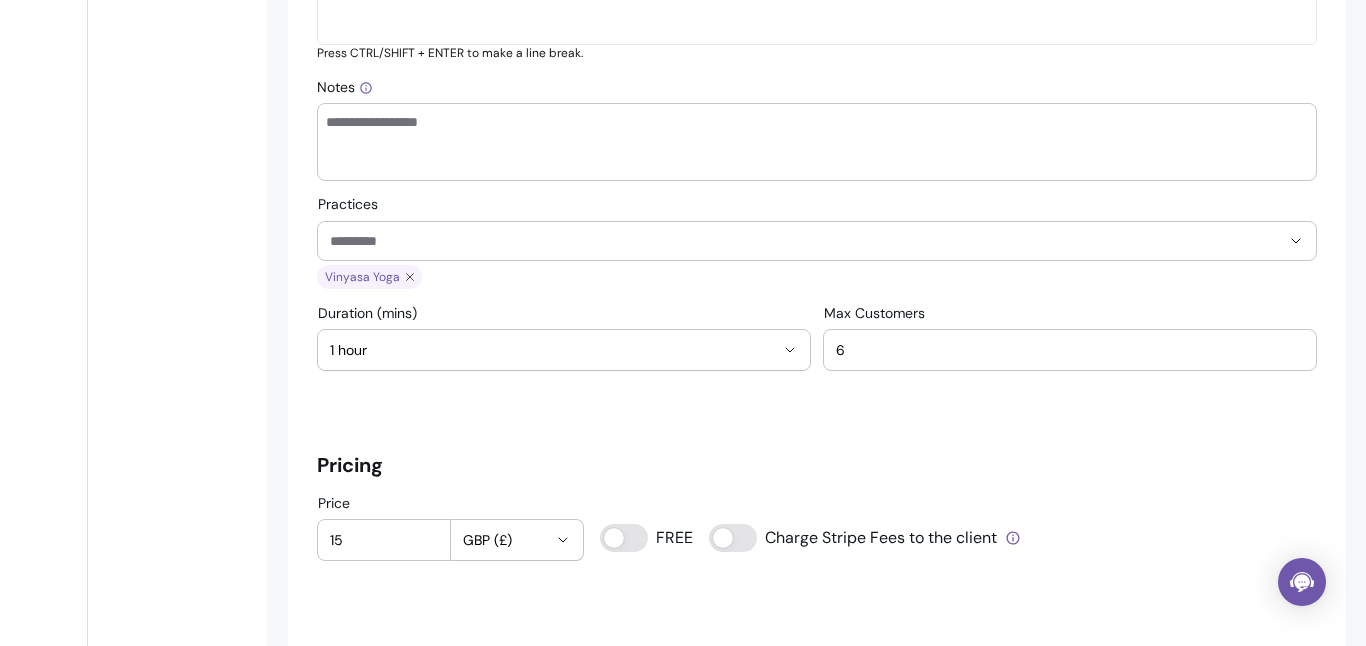 type on "6" 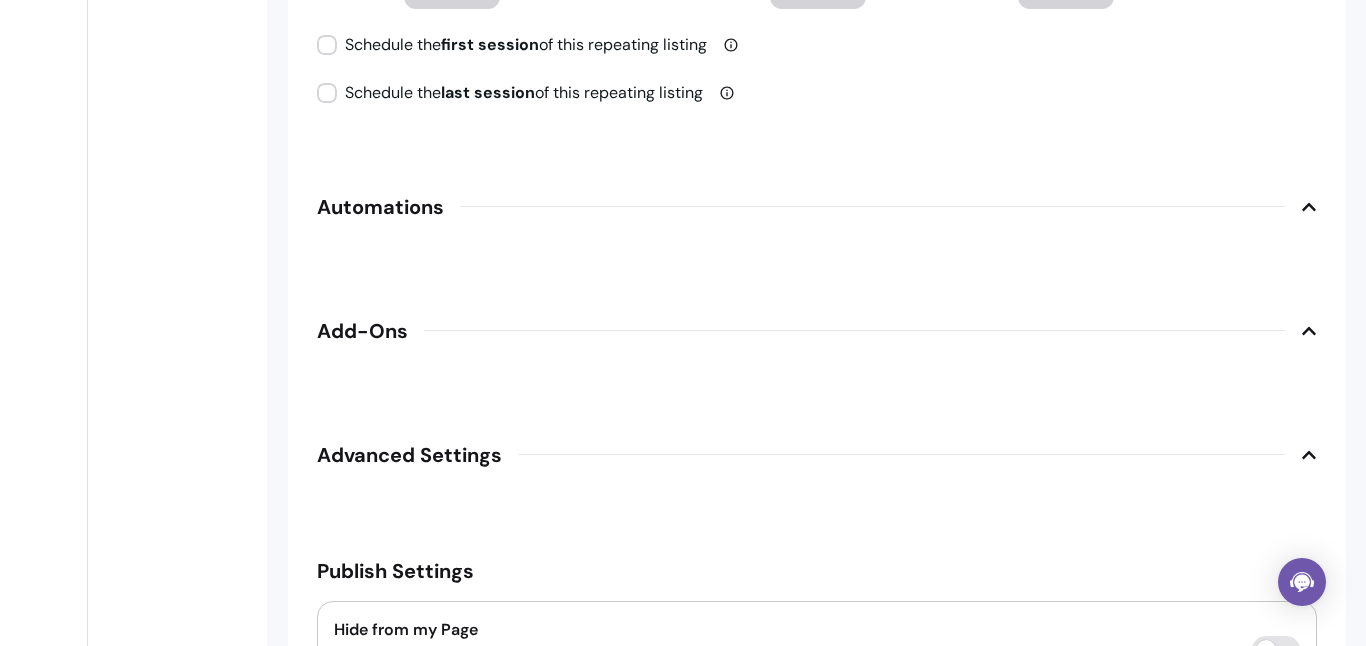 scroll, scrollTop: 2584, scrollLeft: 0, axis: vertical 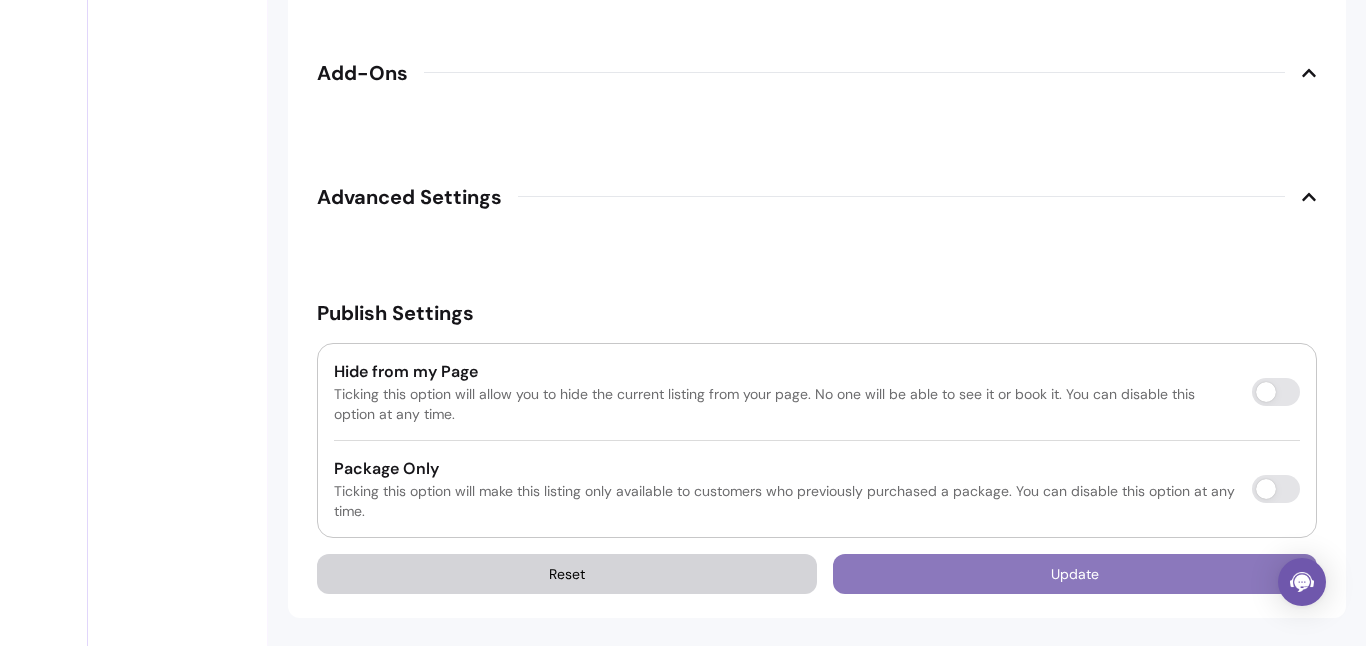 click on "Update" at bounding box center [1075, 574] 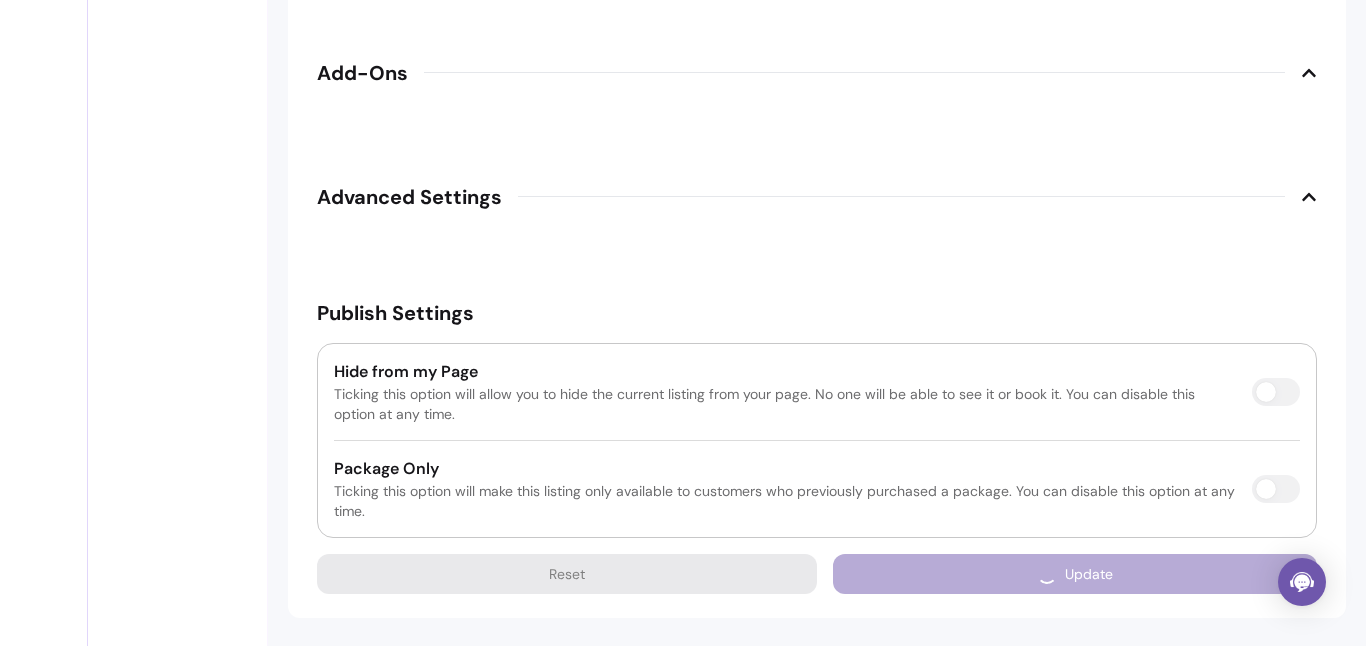 scroll, scrollTop: 2528, scrollLeft: 0, axis: vertical 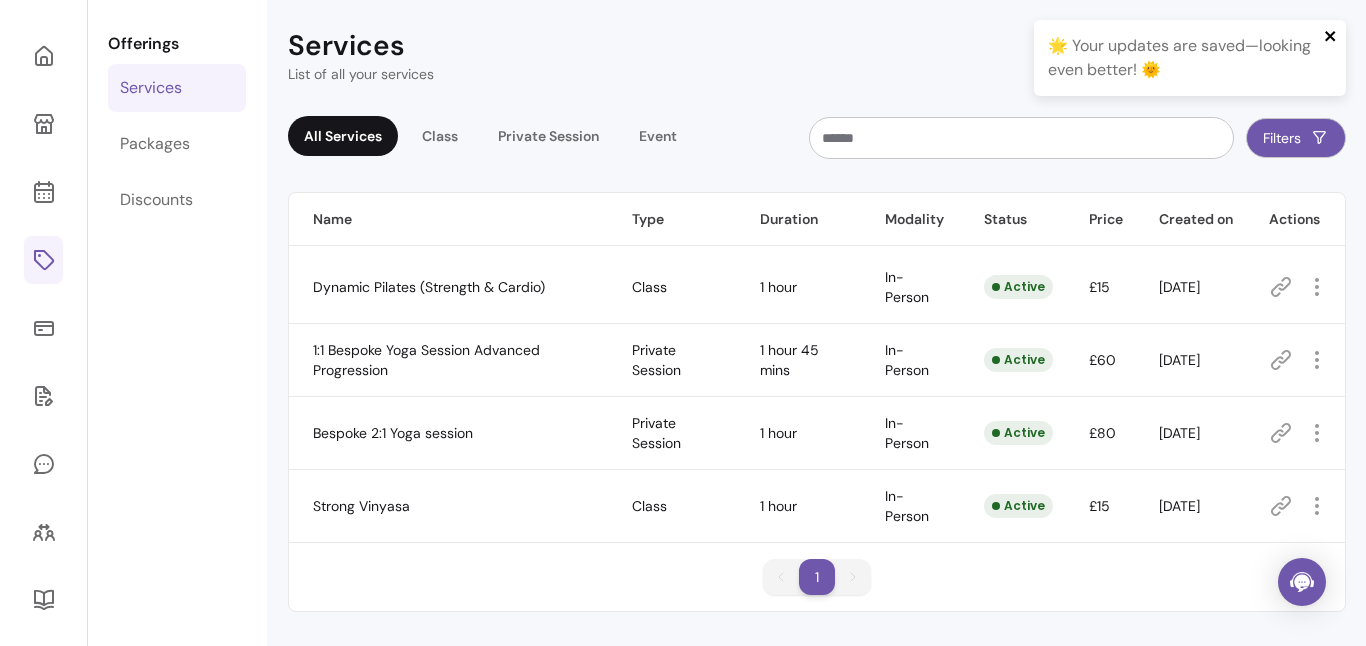 click 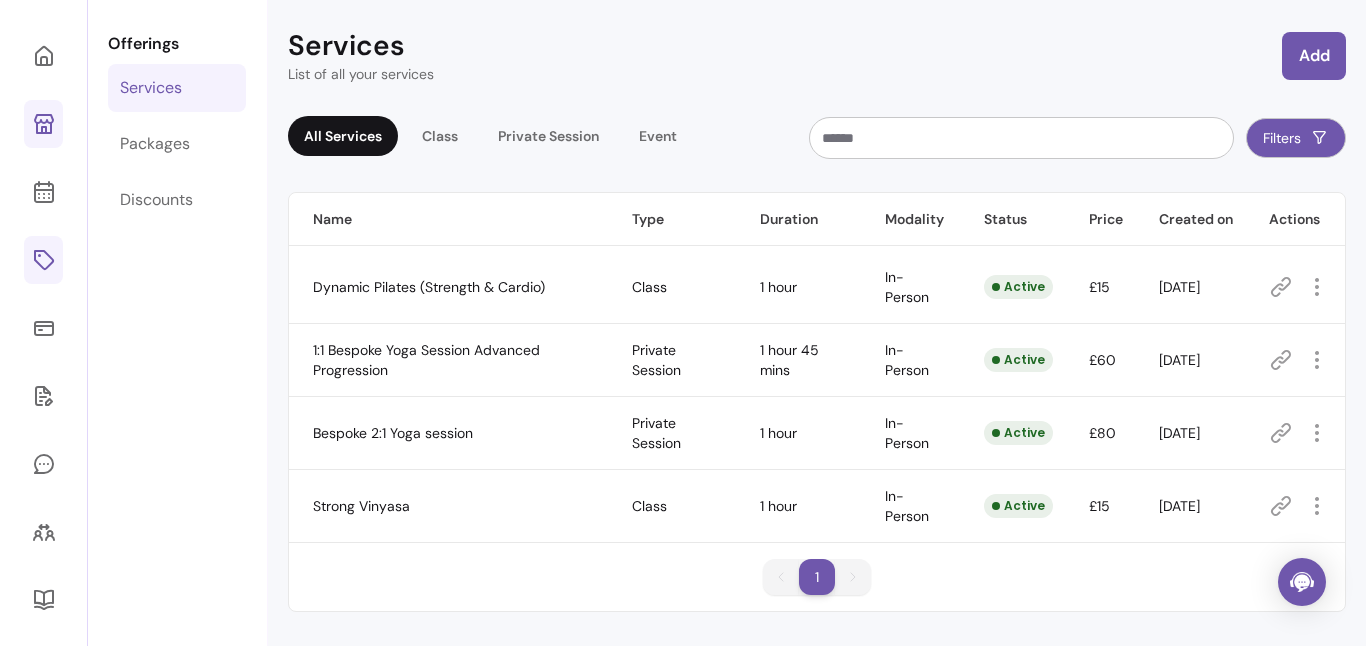 click 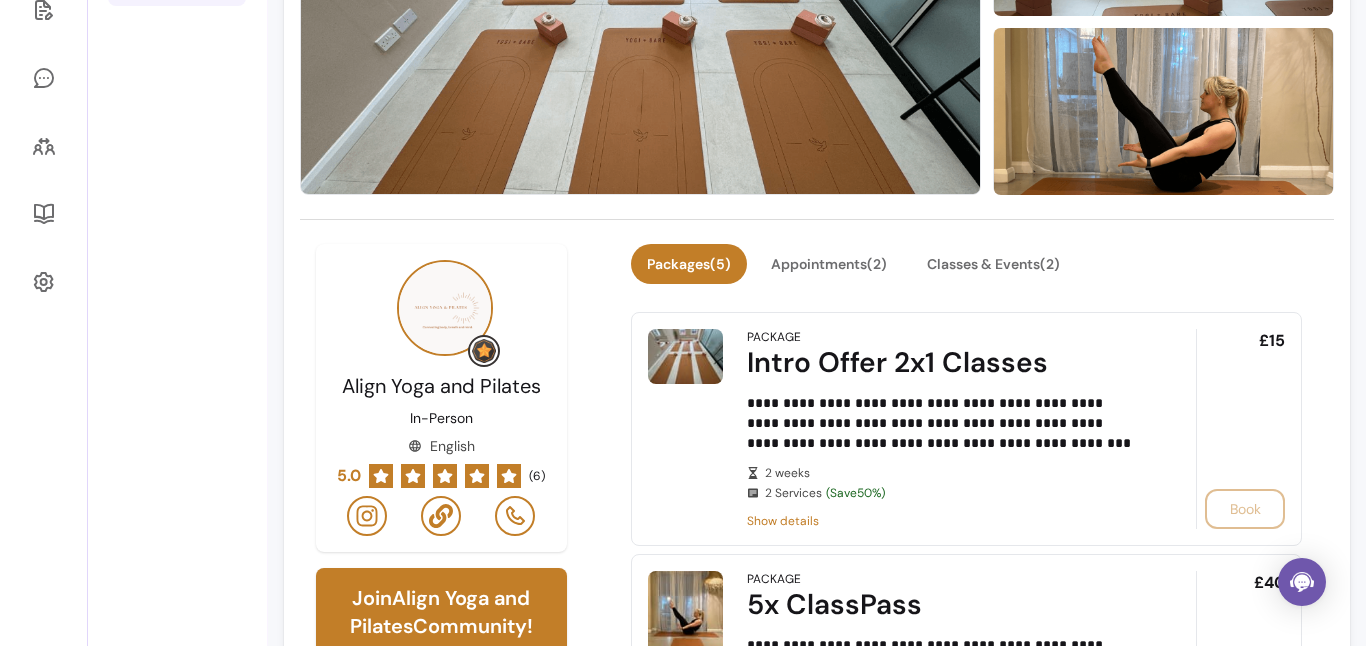 scroll, scrollTop: 456, scrollLeft: 0, axis: vertical 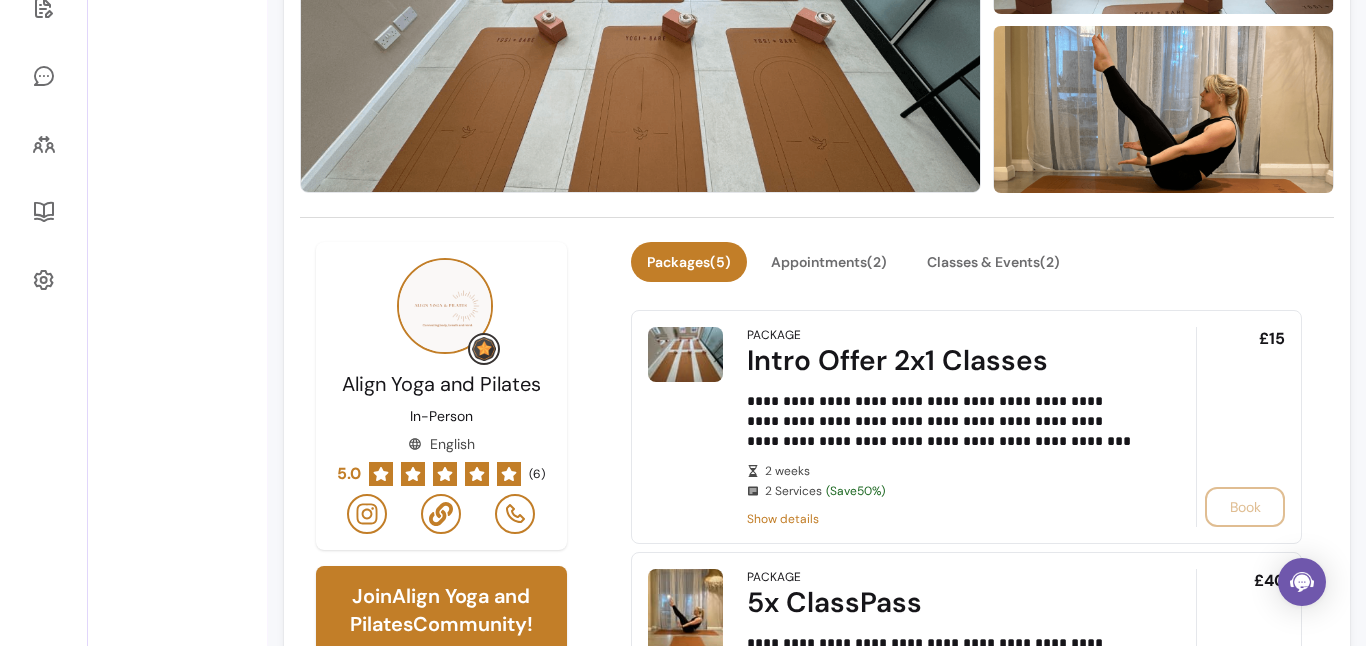 click on "( 6 )" at bounding box center (537, 474) 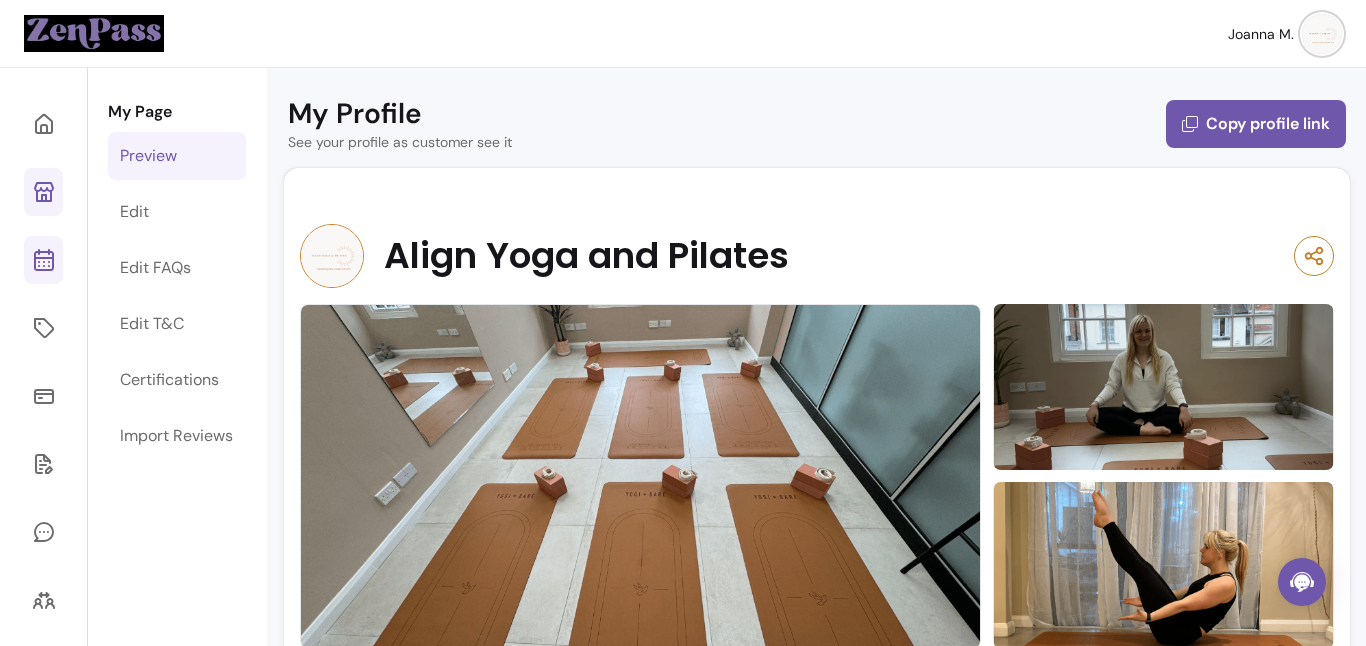 click 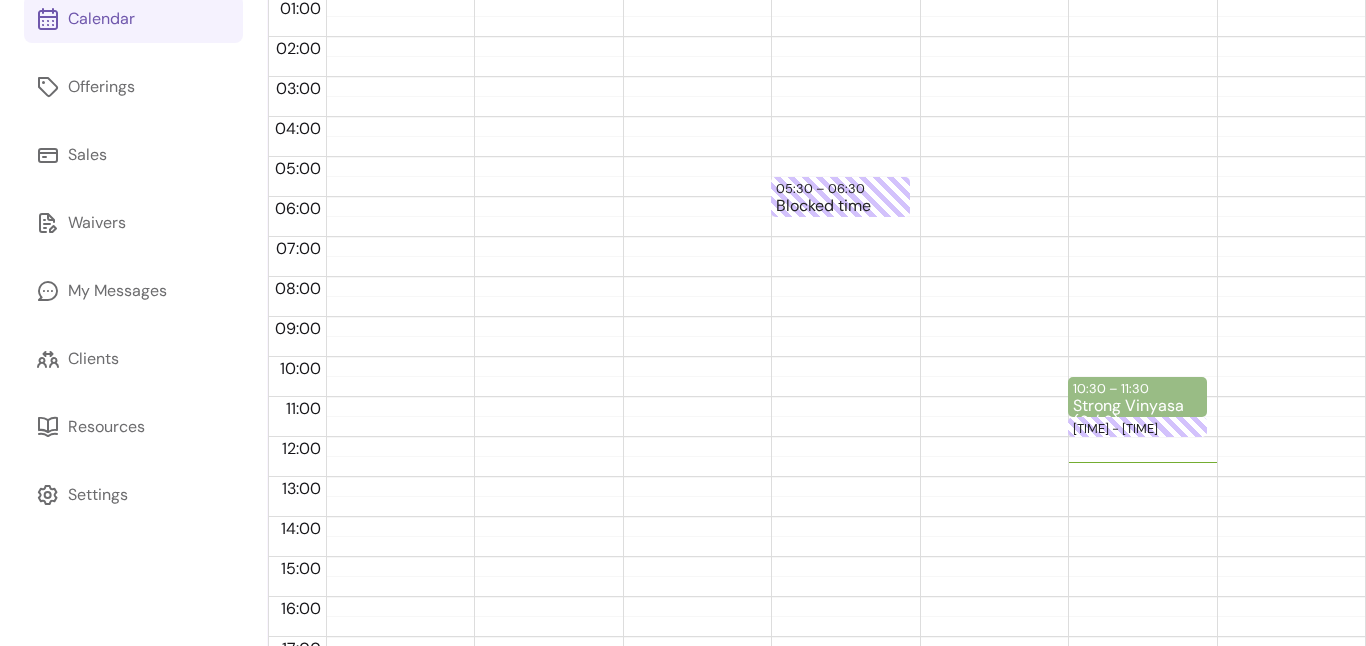 scroll, scrollTop: 0, scrollLeft: 0, axis: both 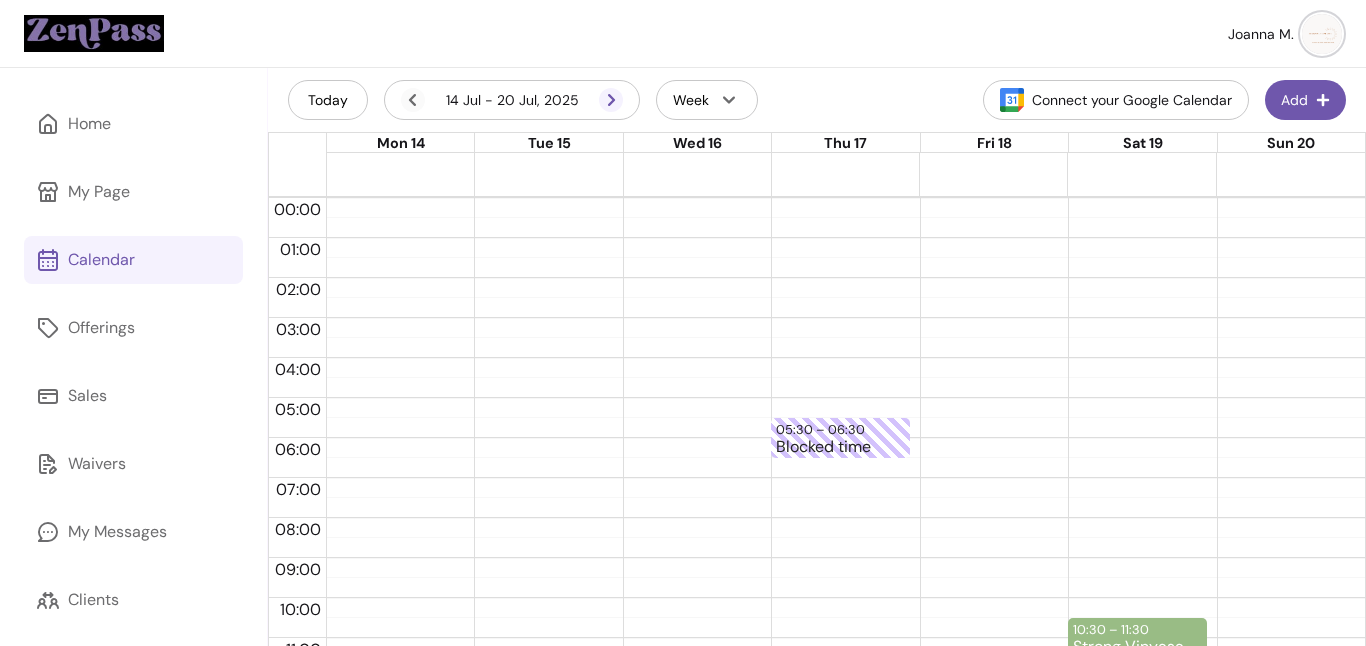 click 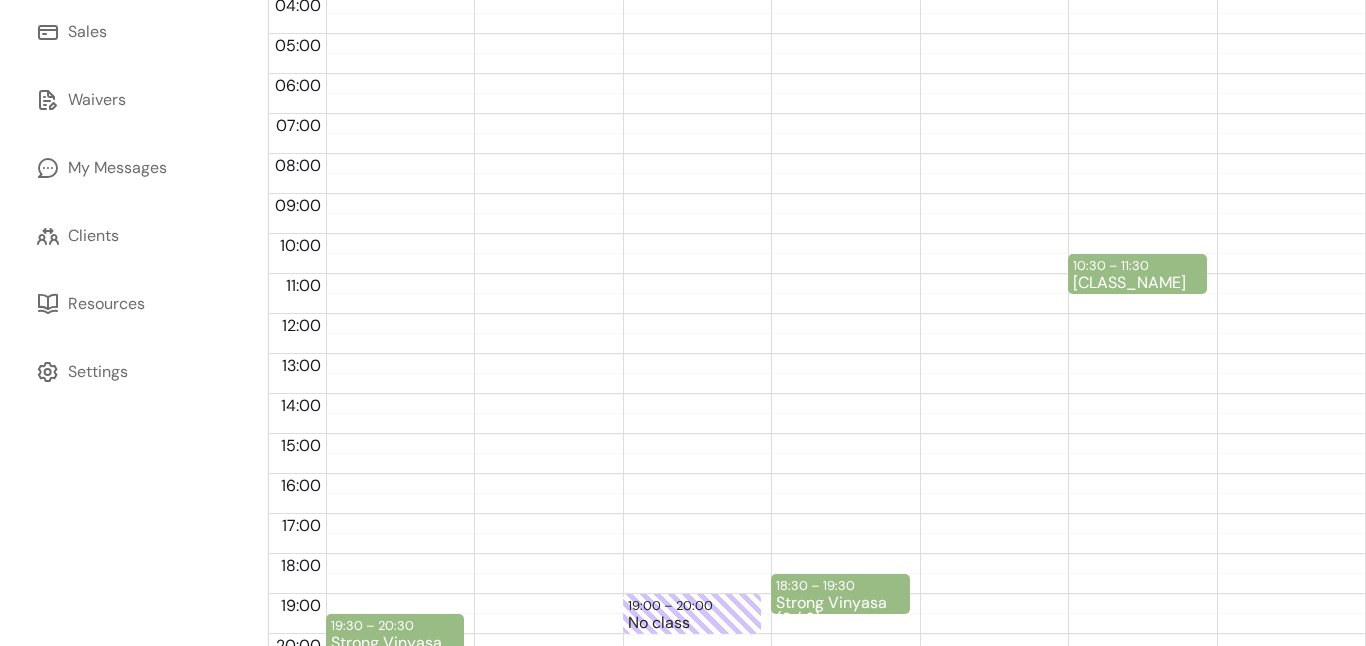 scroll, scrollTop: 513, scrollLeft: 0, axis: vertical 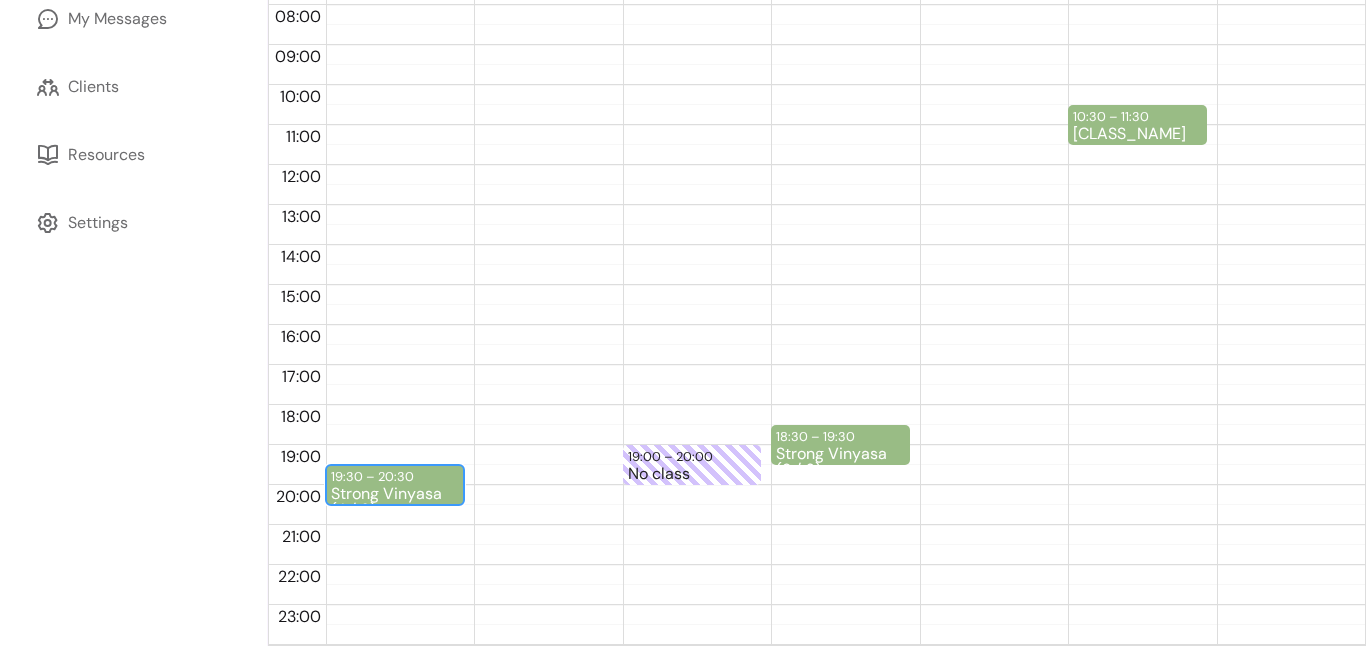 click on "Strong Vinyasa (4 / 6)" at bounding box center [395, 494] 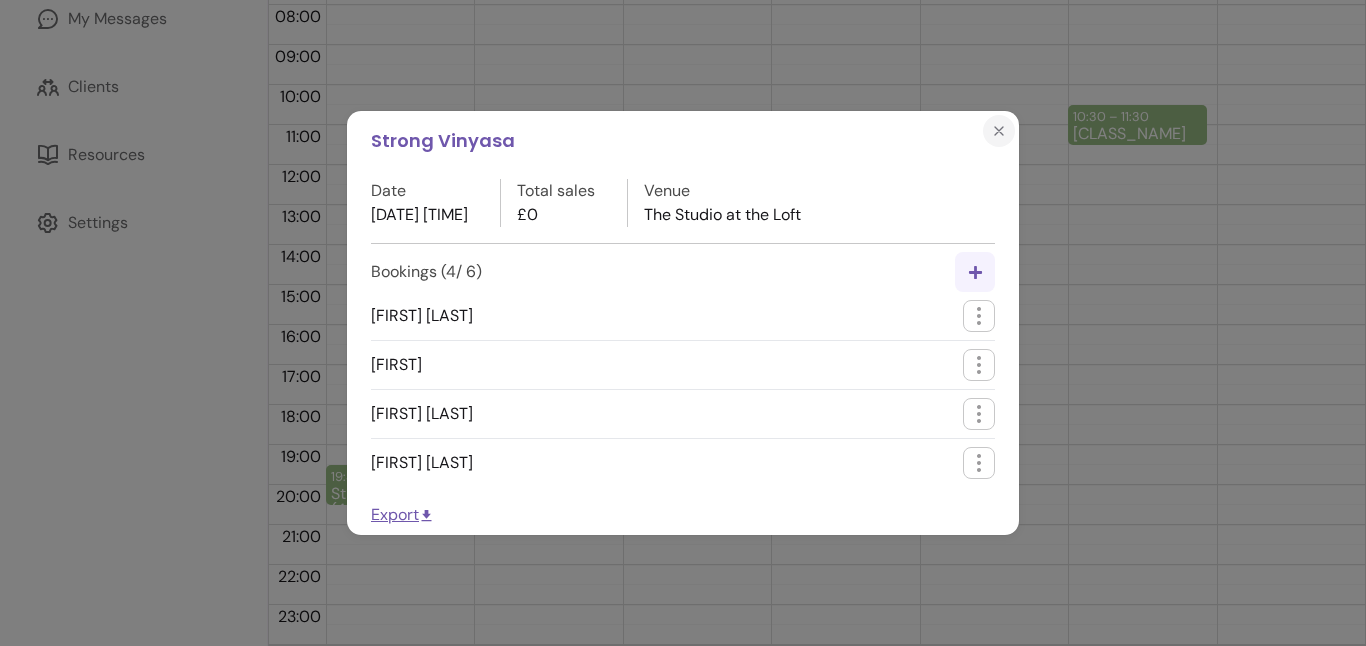 click at bounding box center [999, 131] 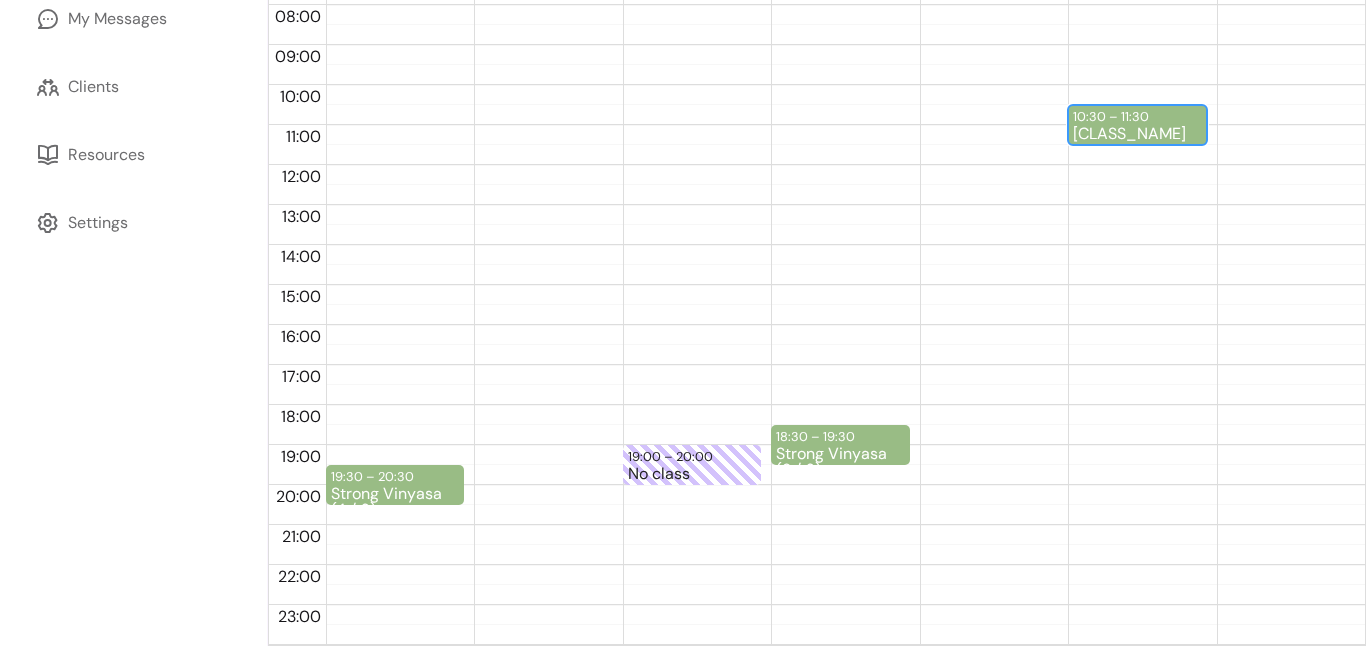 click on "[CLASS_NAME]" at bounding box center [1137, 134] 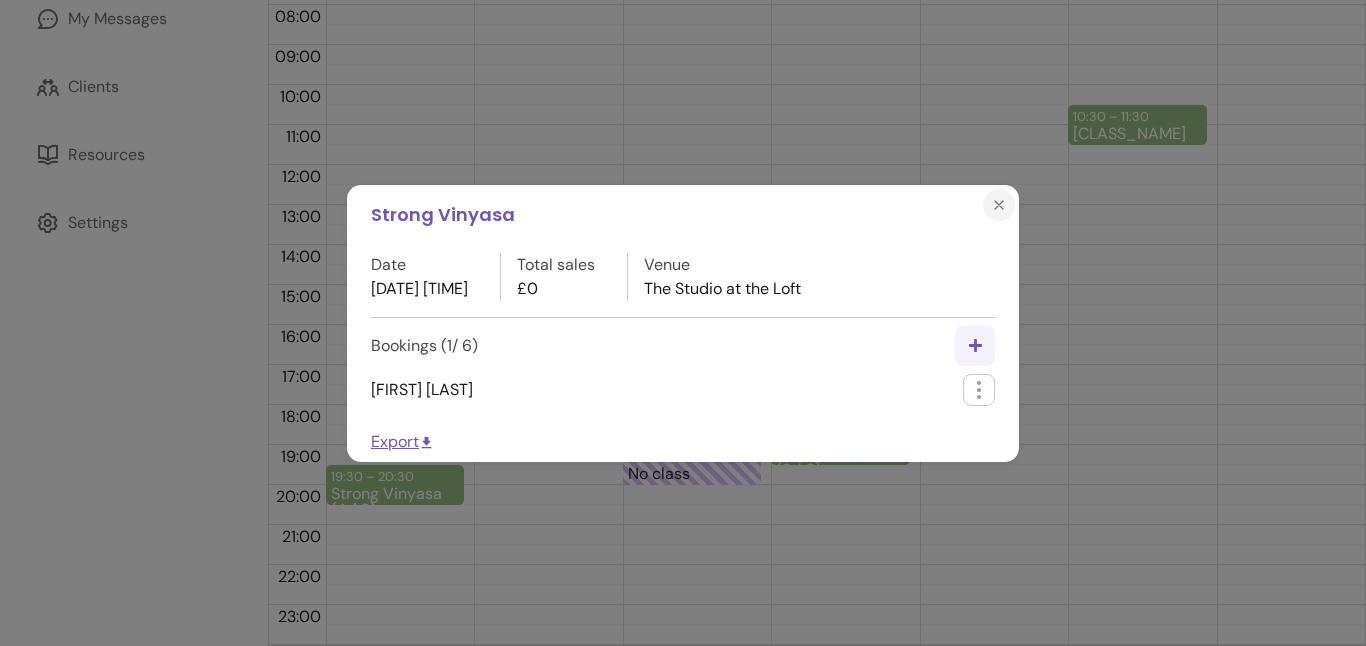 click 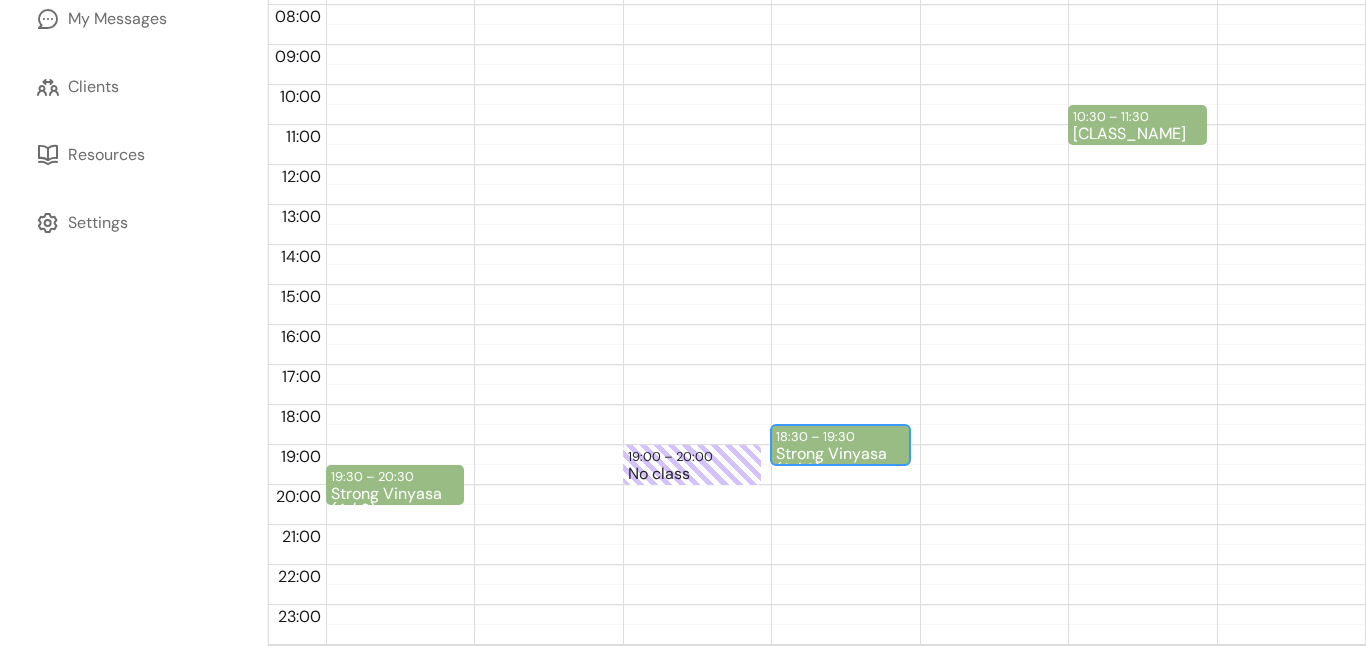 click on "Strong Vinyasa (2 / 6)" at bounding box center (840, 454) 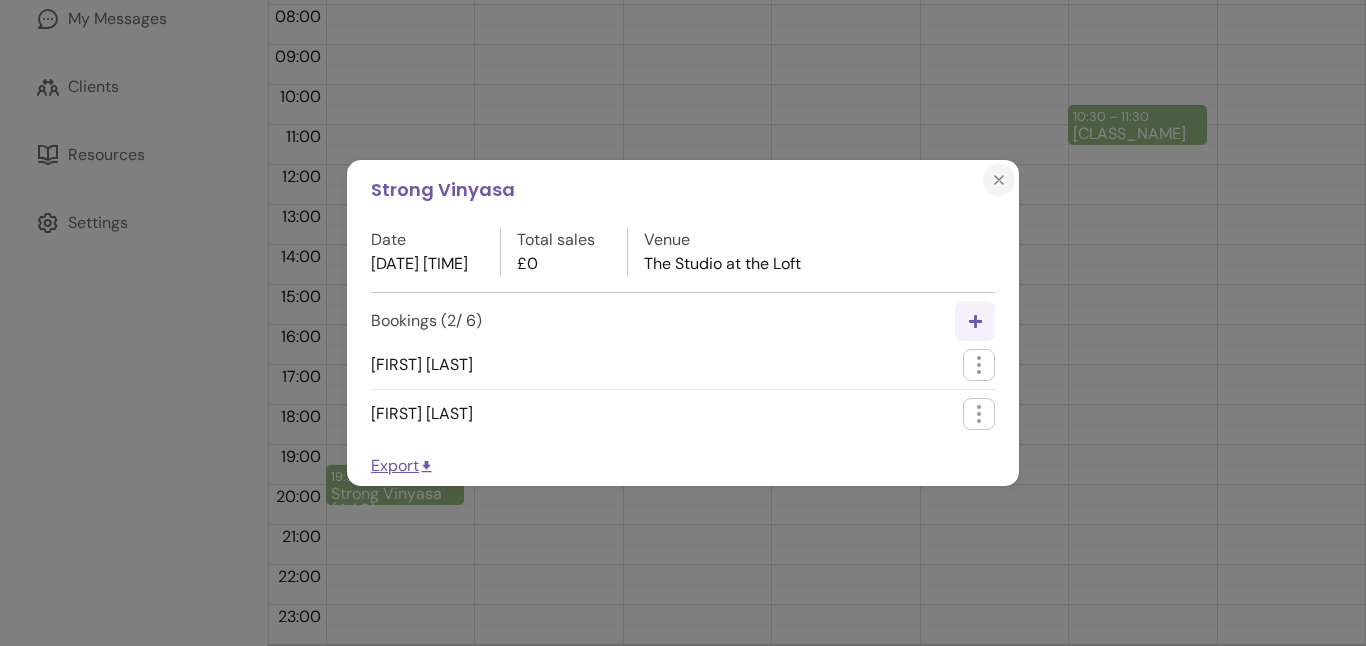click 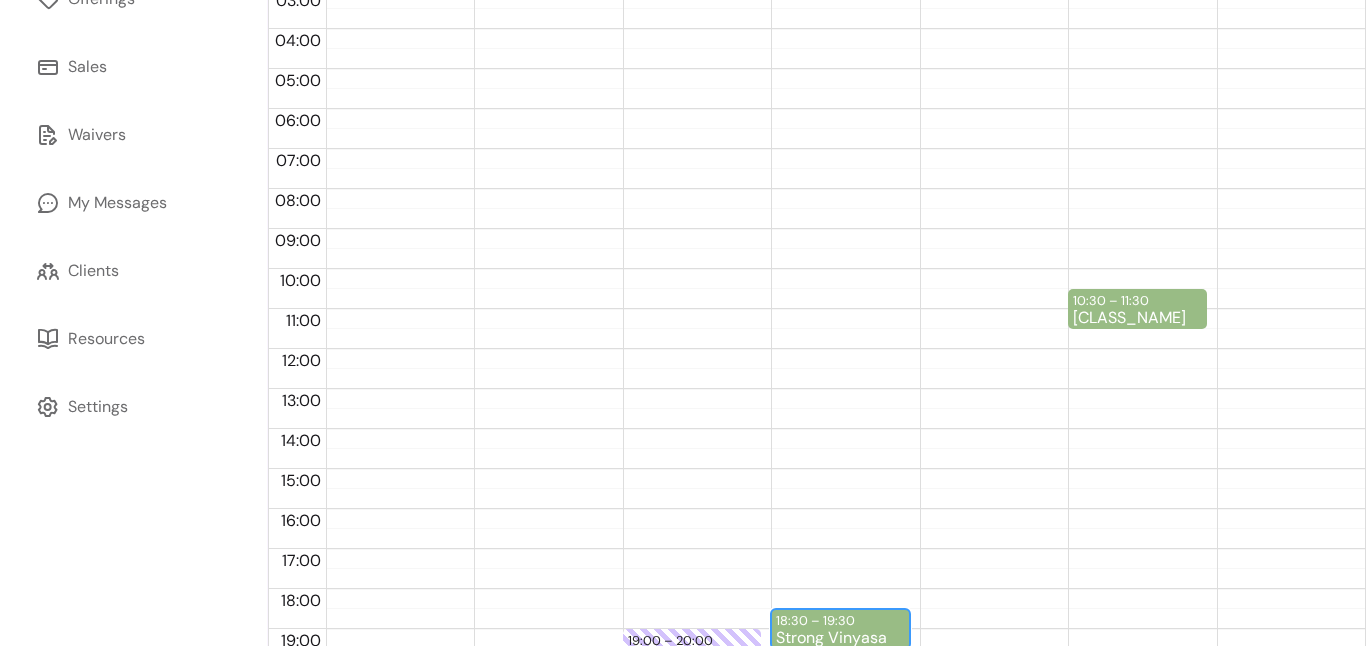 scroll, scrollTop: 0, scrollLeft: 0, axis: both 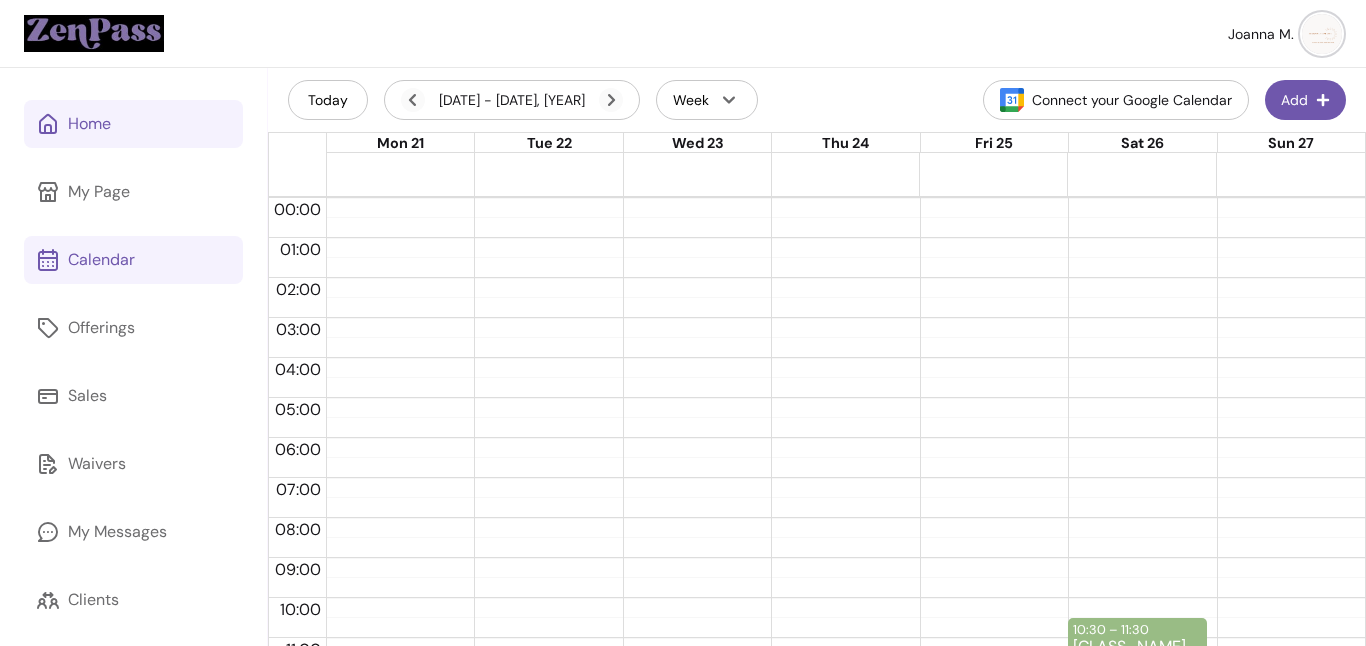 click on "Home" at bounding box center [133, 124] 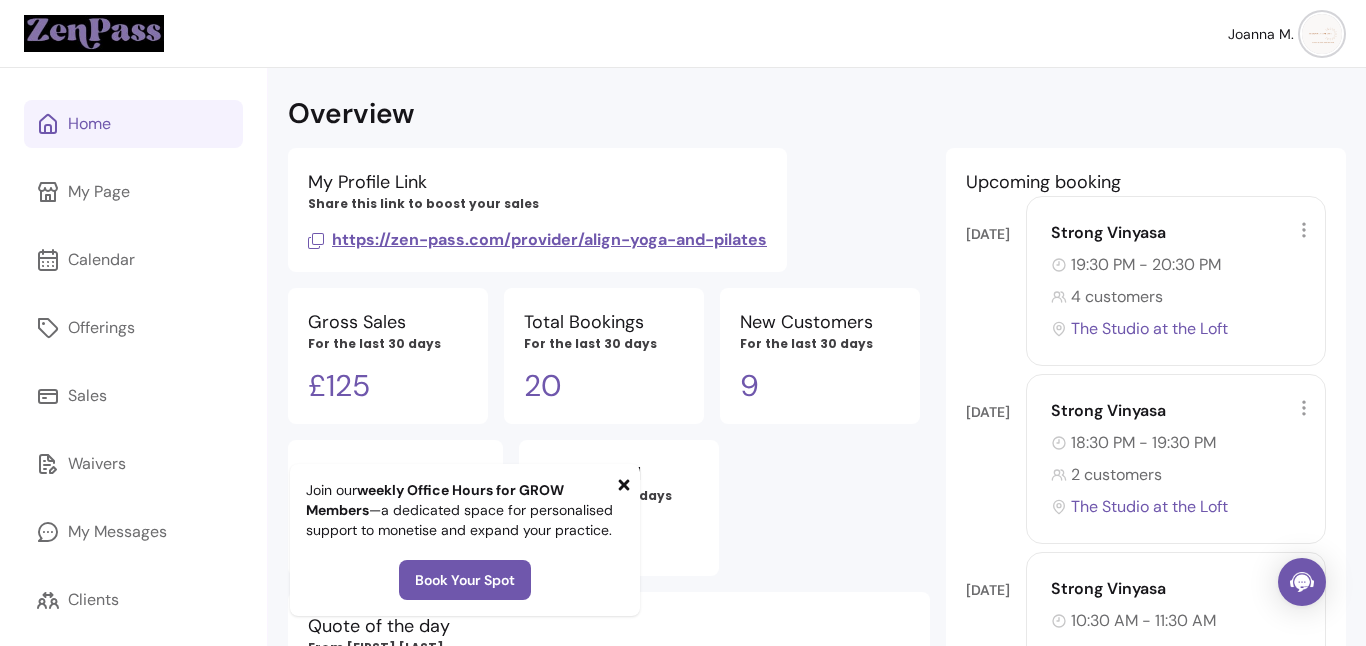 click 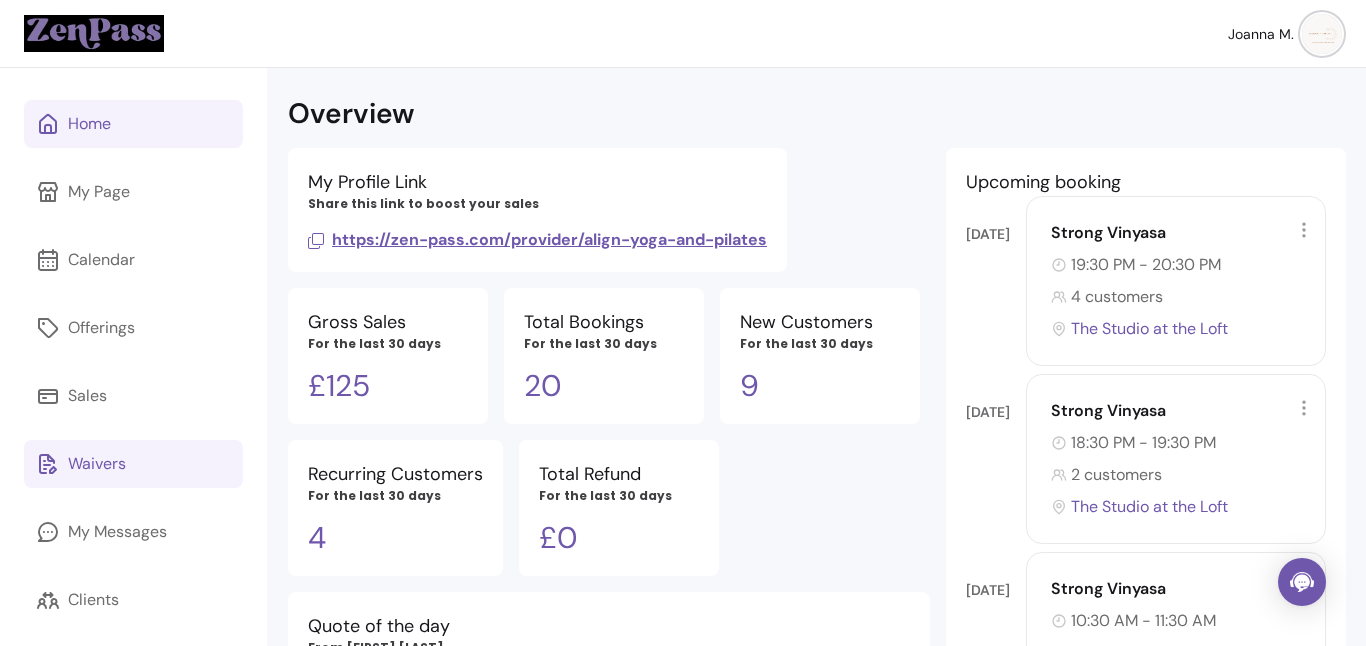 scroll, scrollTop: 146, scrollLeft: 0, axis: vertical 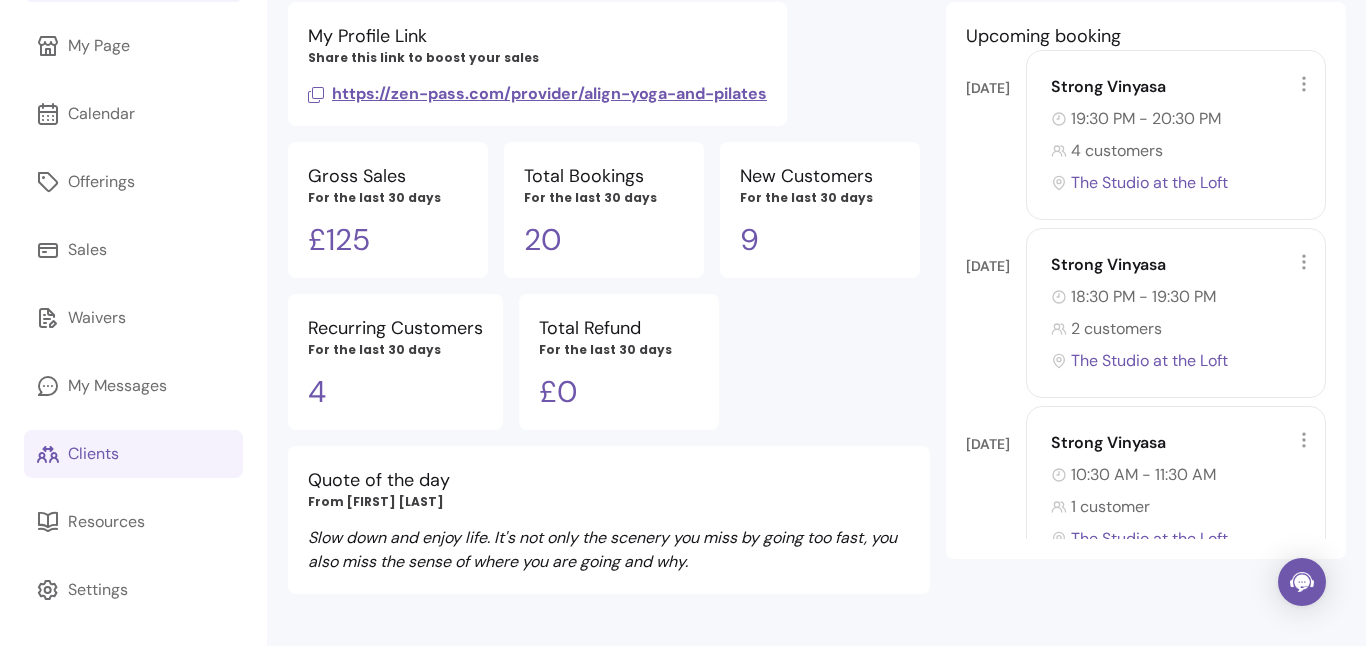 click on "Clients" at bounding box center [133, 454] 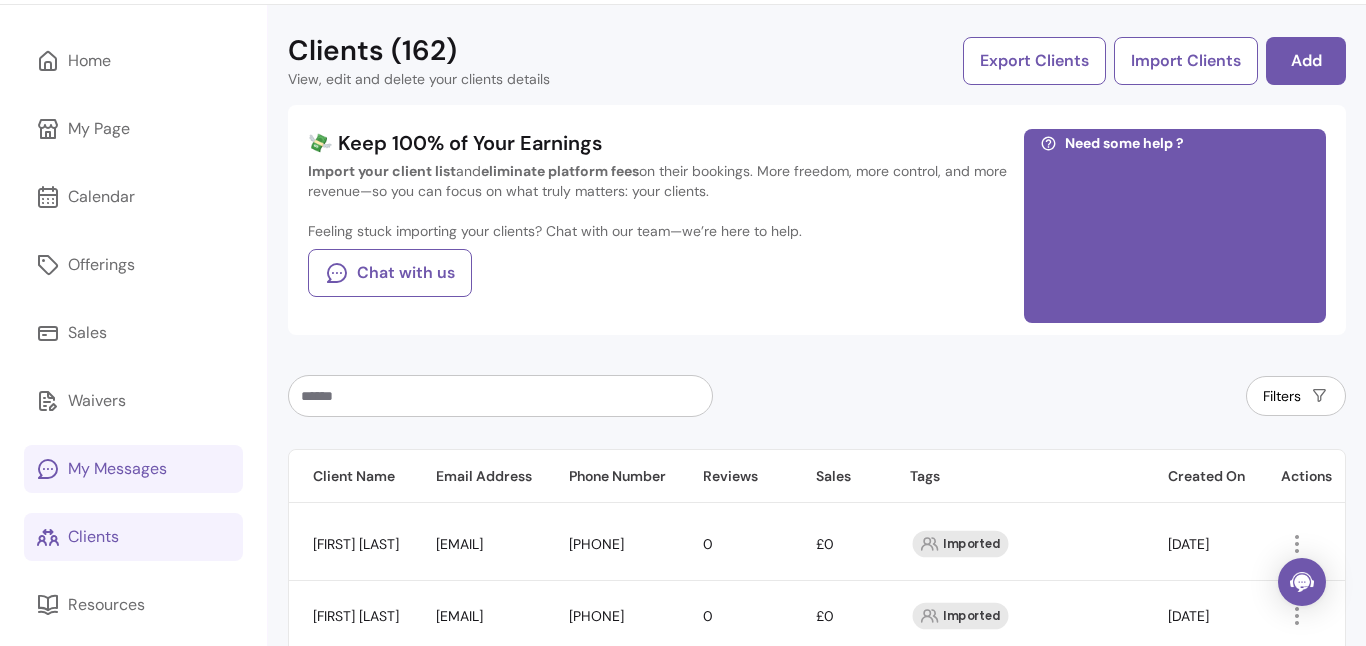 scroll, scrollTop: 0, scrollLeft: 0, axis: both 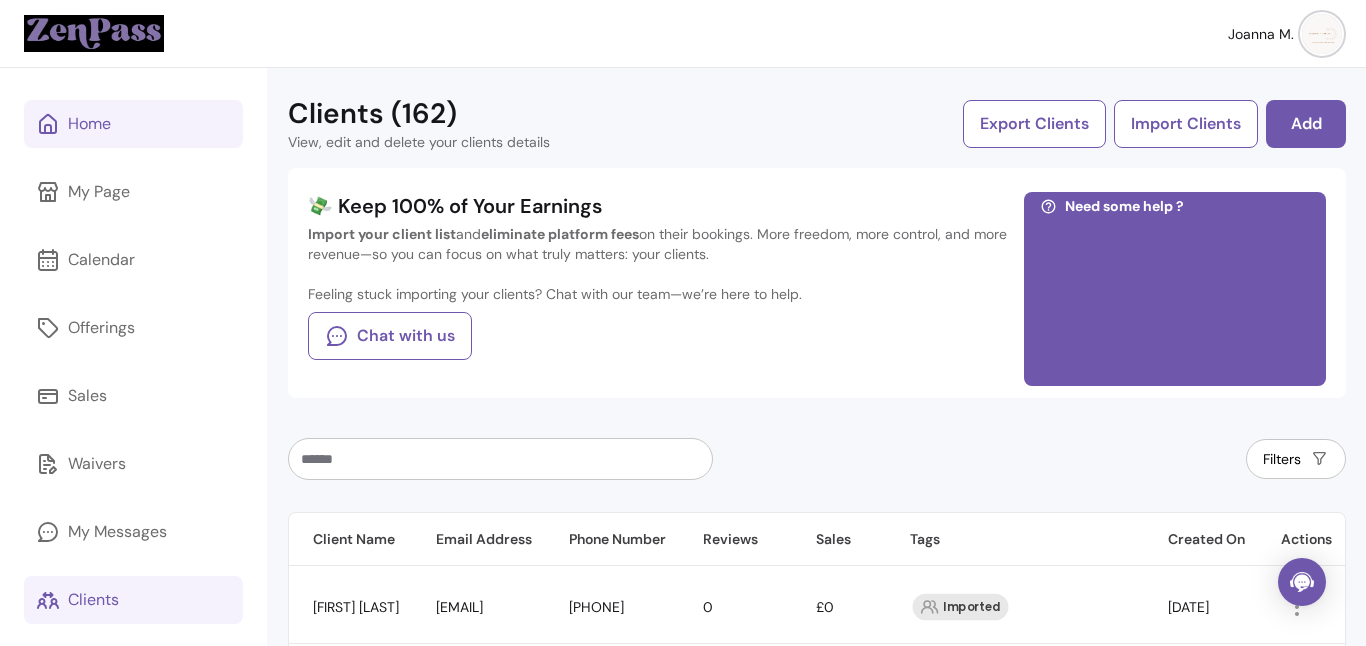click on "Home" at bounding box center (133, 124) 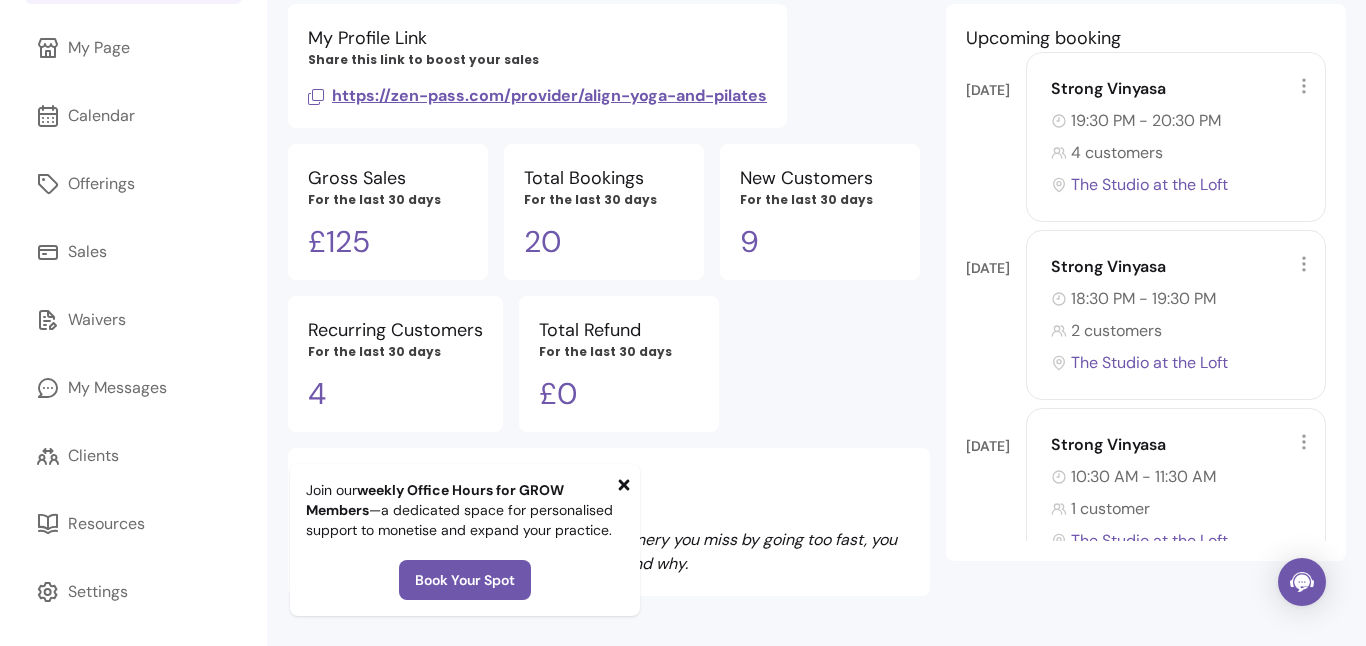 scroll, scrollTop: 146, scrollLeft: 0, axis: vertical 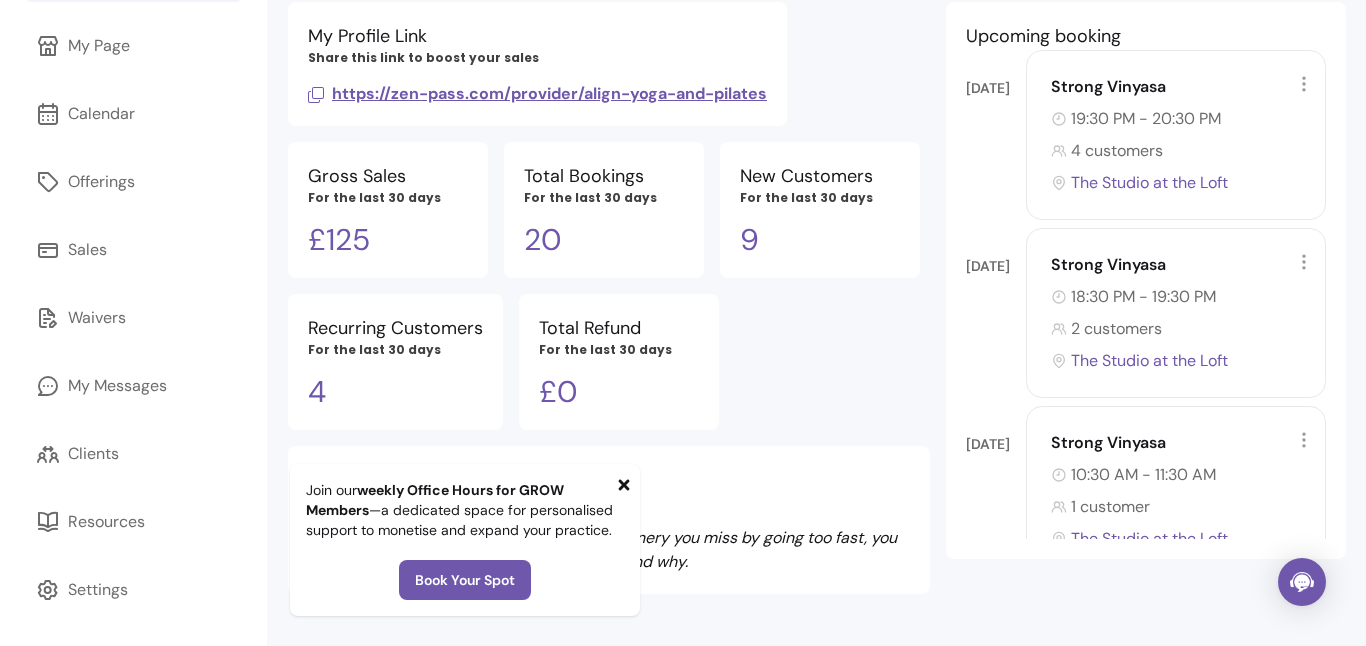 click 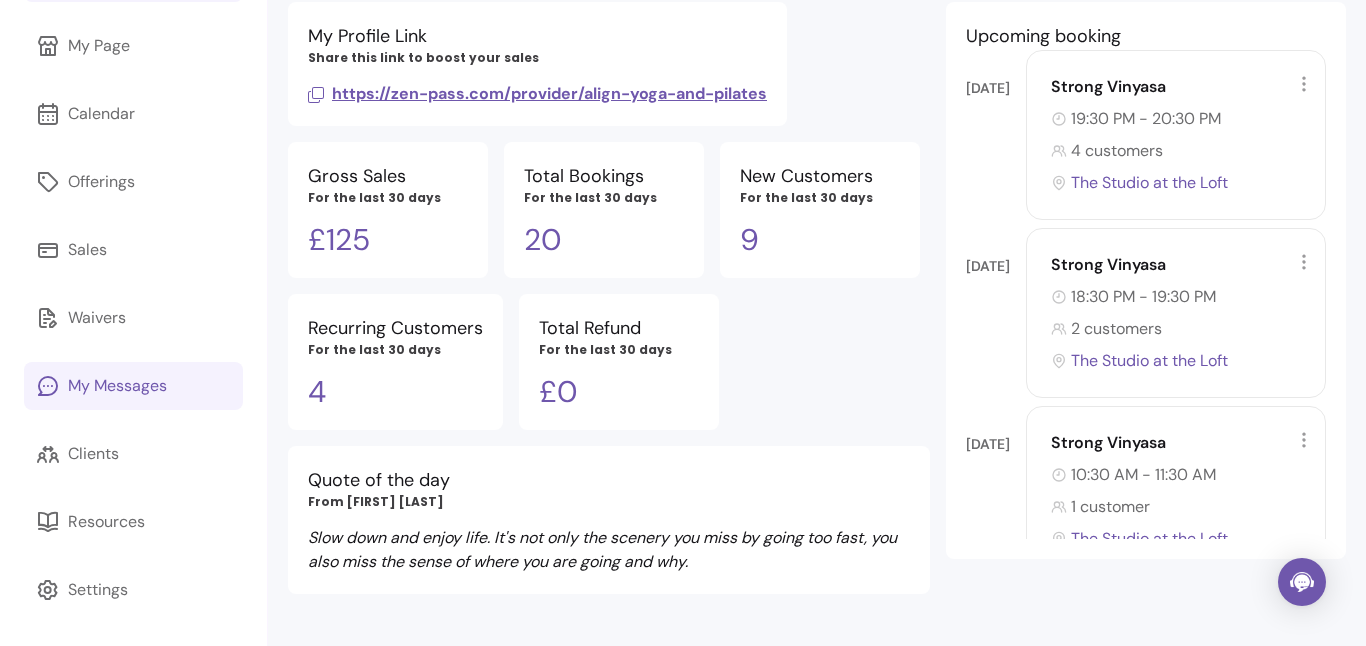 scroll, scrollTop: 0, scrollLeft: 0, axis: both 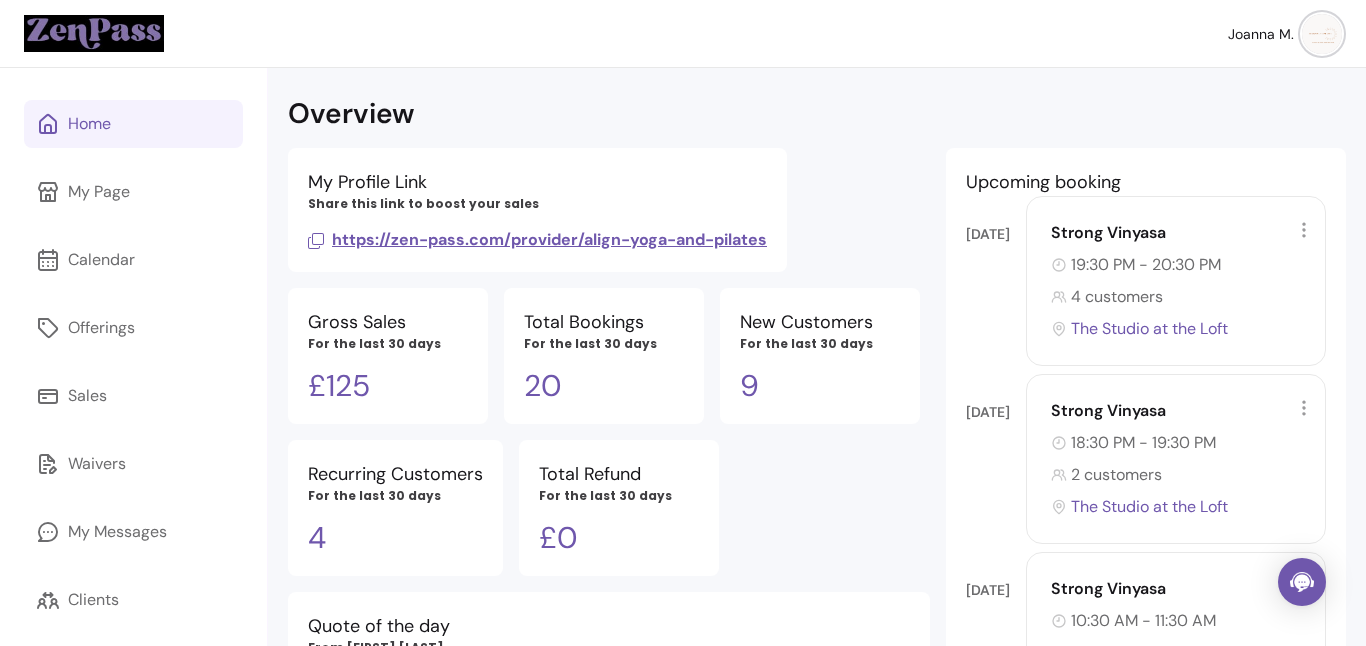 click at bounding box center (1322, 34) 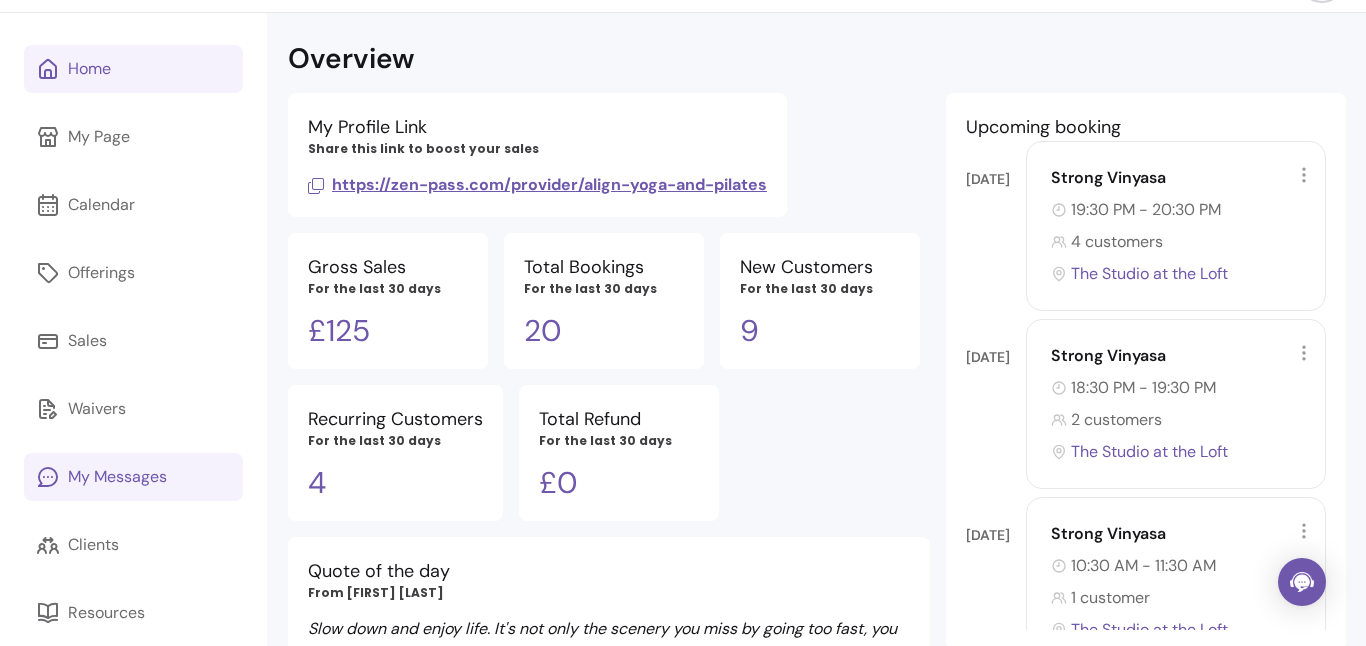 scroll, scrollTop: 0, scrollLeft: 0, axis: both 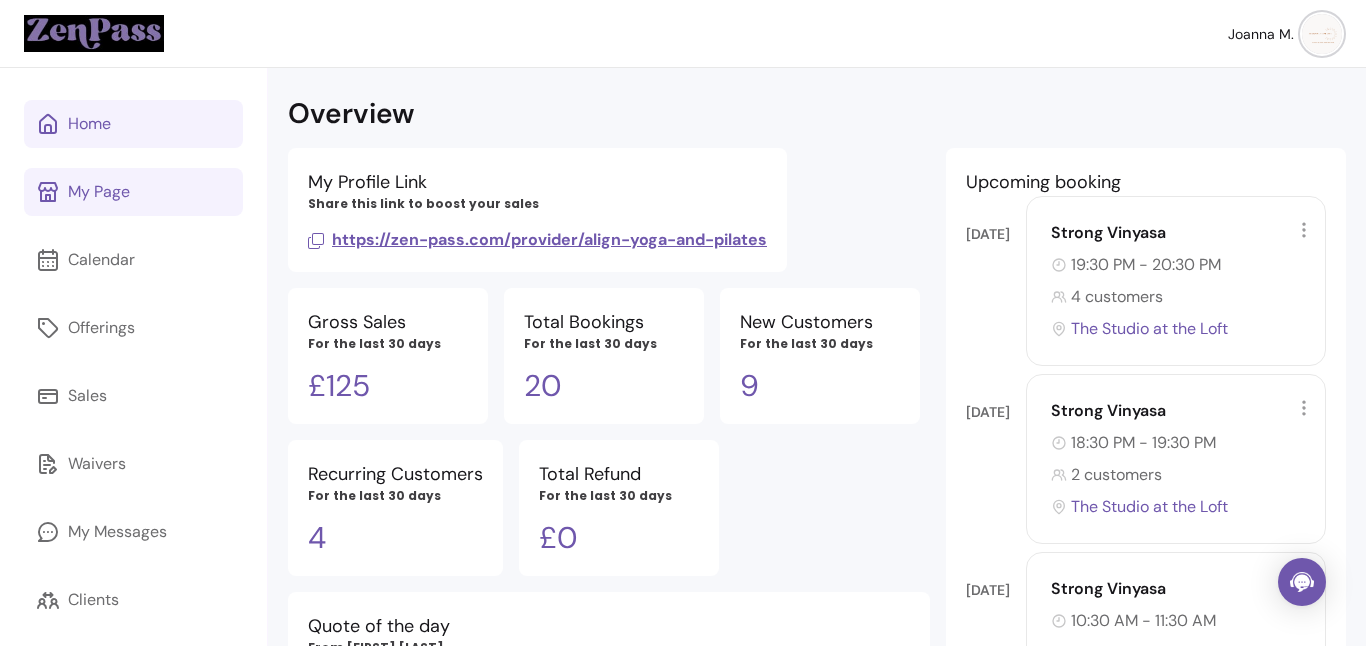 click on "My Page" at bounding box center (133, 192) 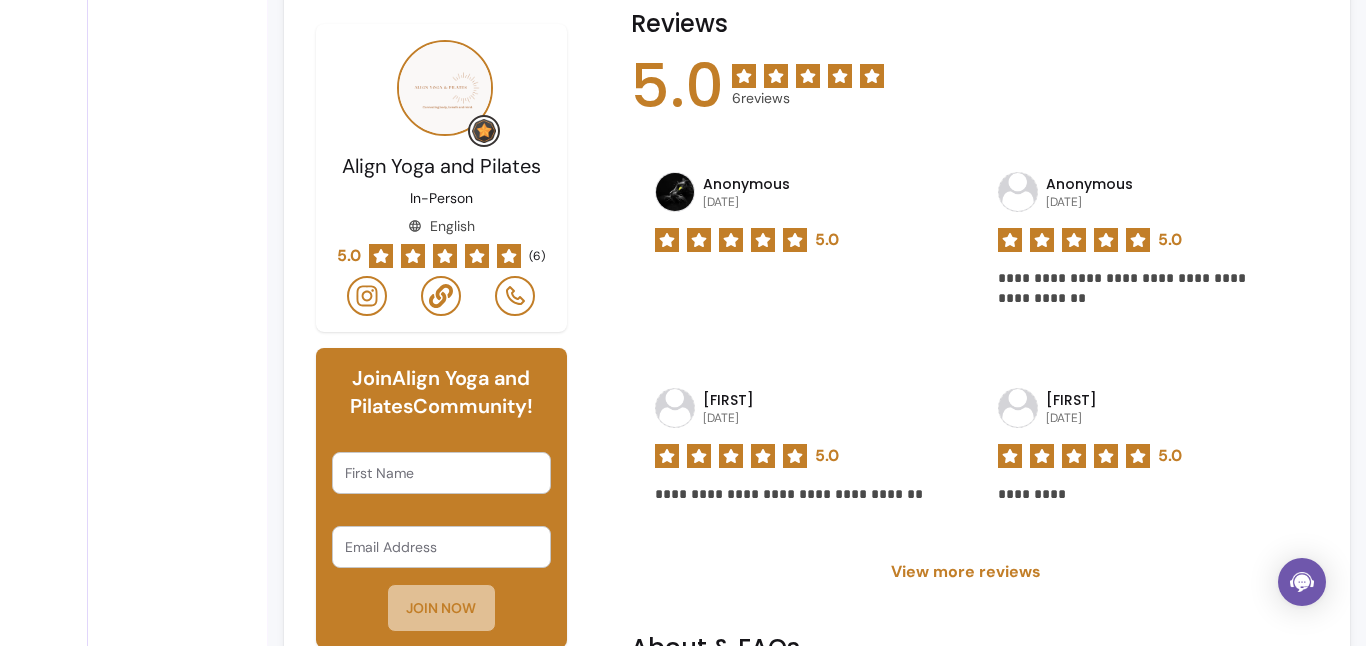 scroll, scrollTop: 1982, scrollLeft: 0, axis: vertical 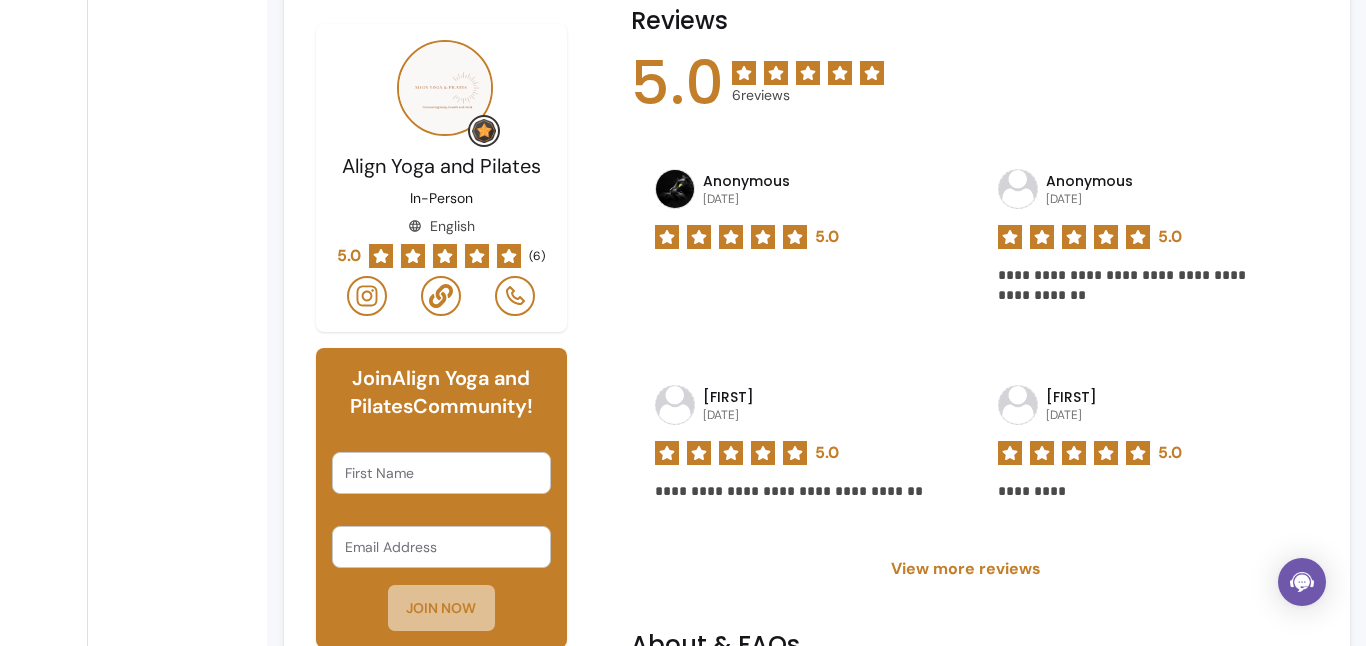 click at bounding box center [675, 189] 